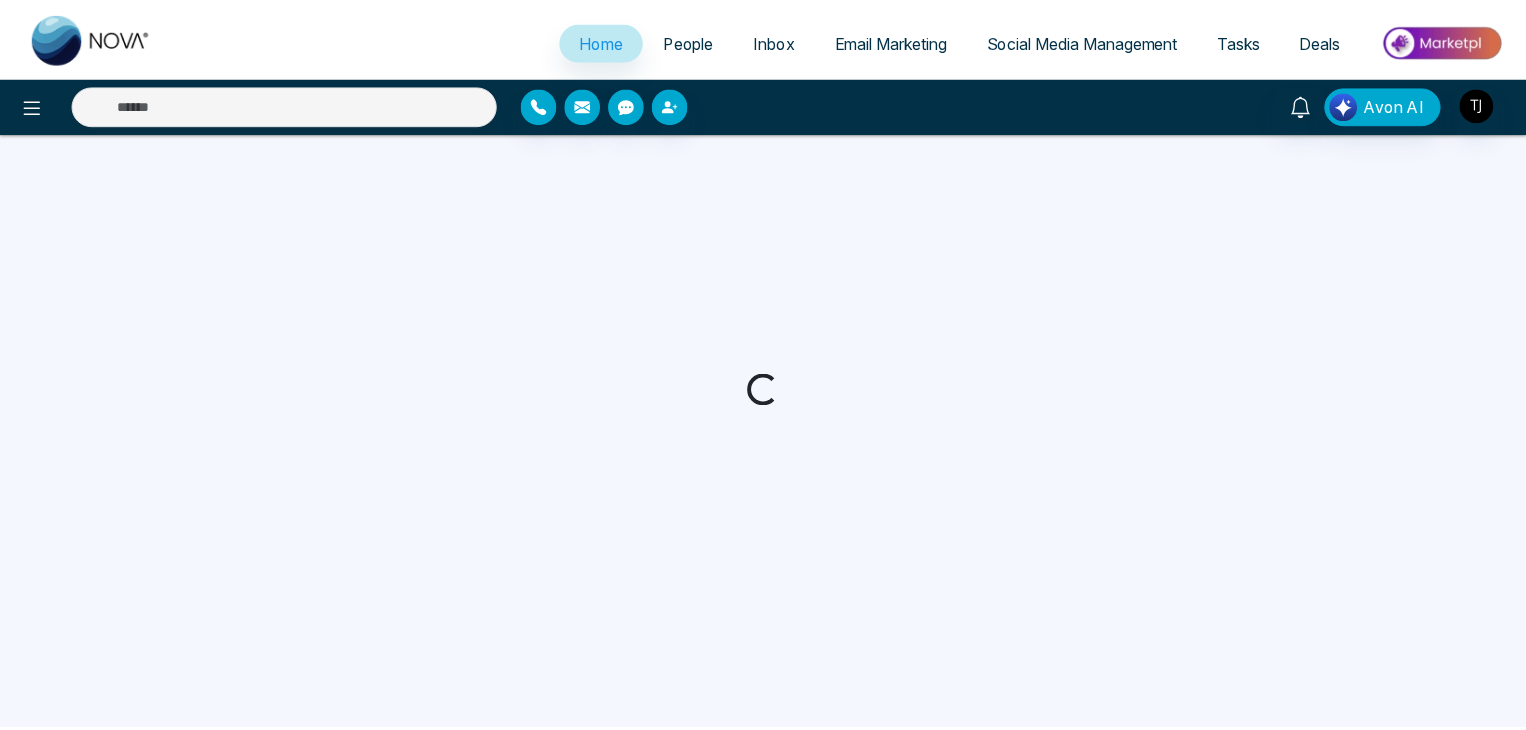 scroll, scrollTop: 0, scrollLeft: 0, axis: both 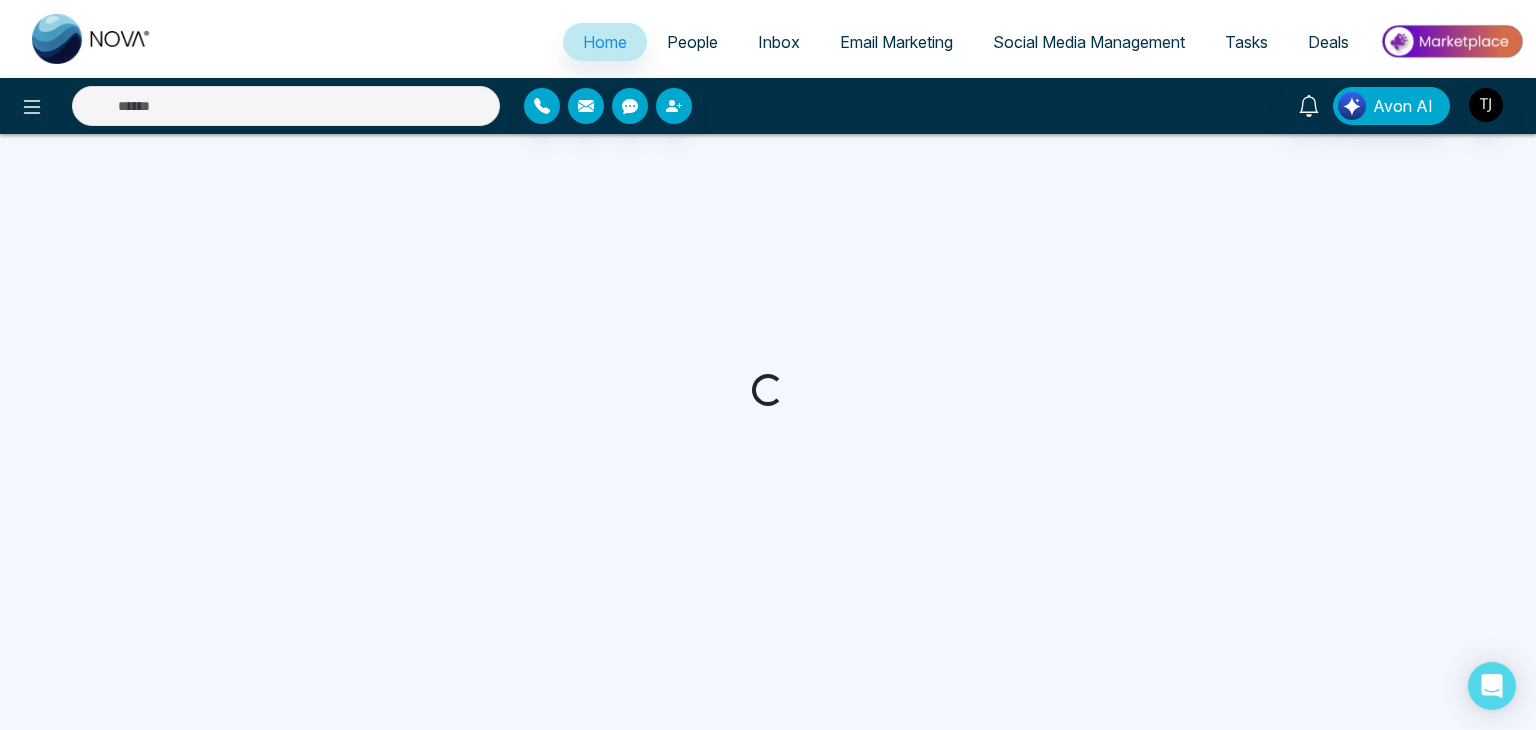 select on "*" 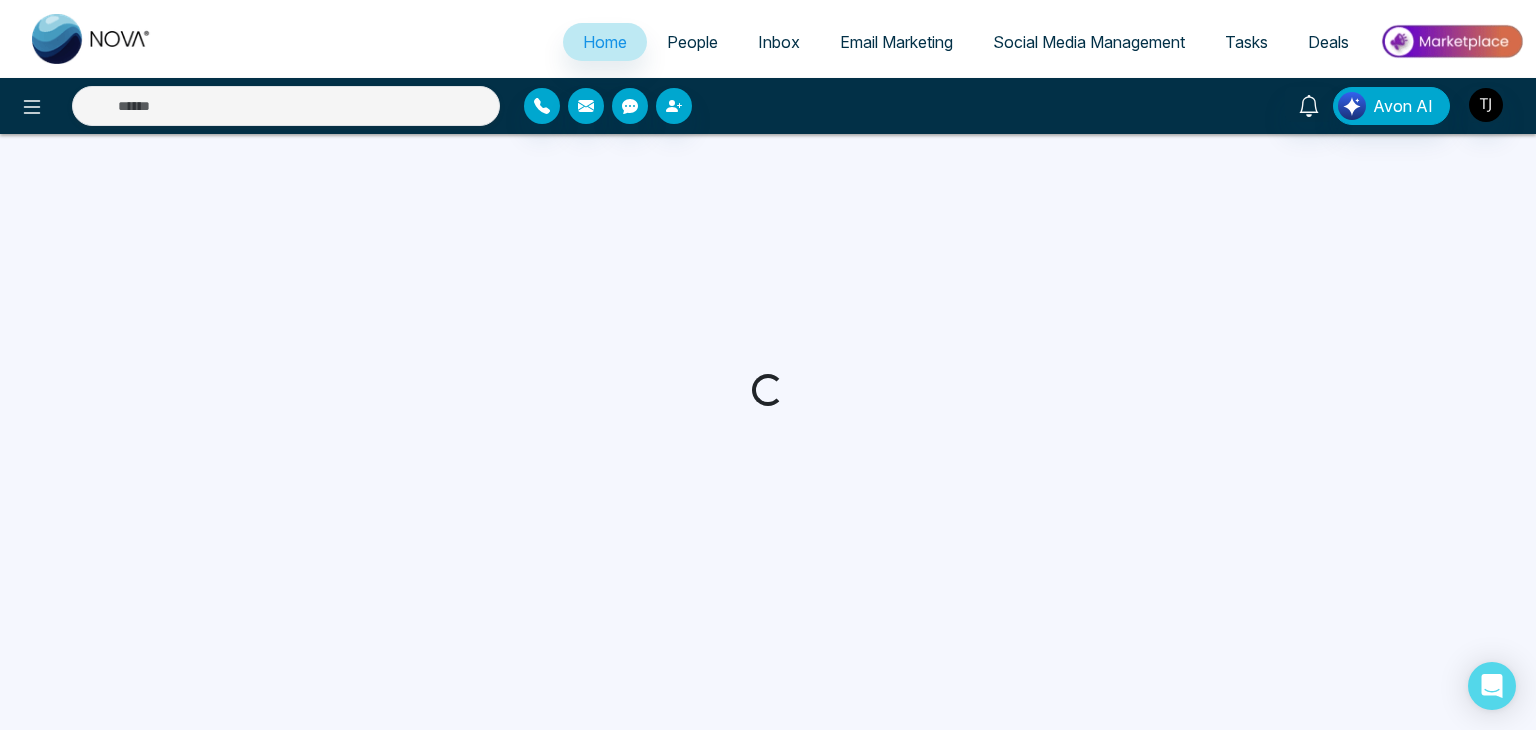 select on "*" 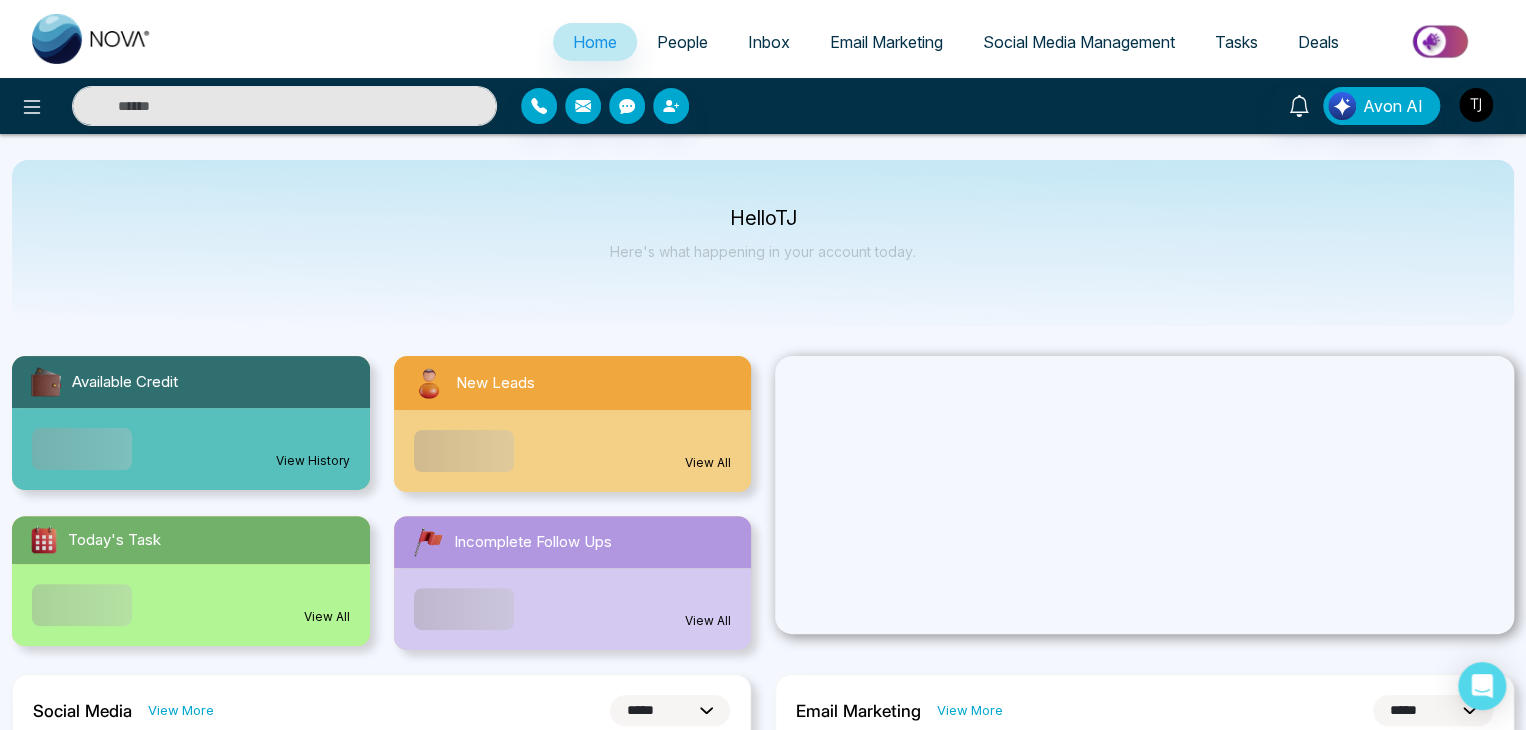 click on "People" at bounding box center (682, 42) 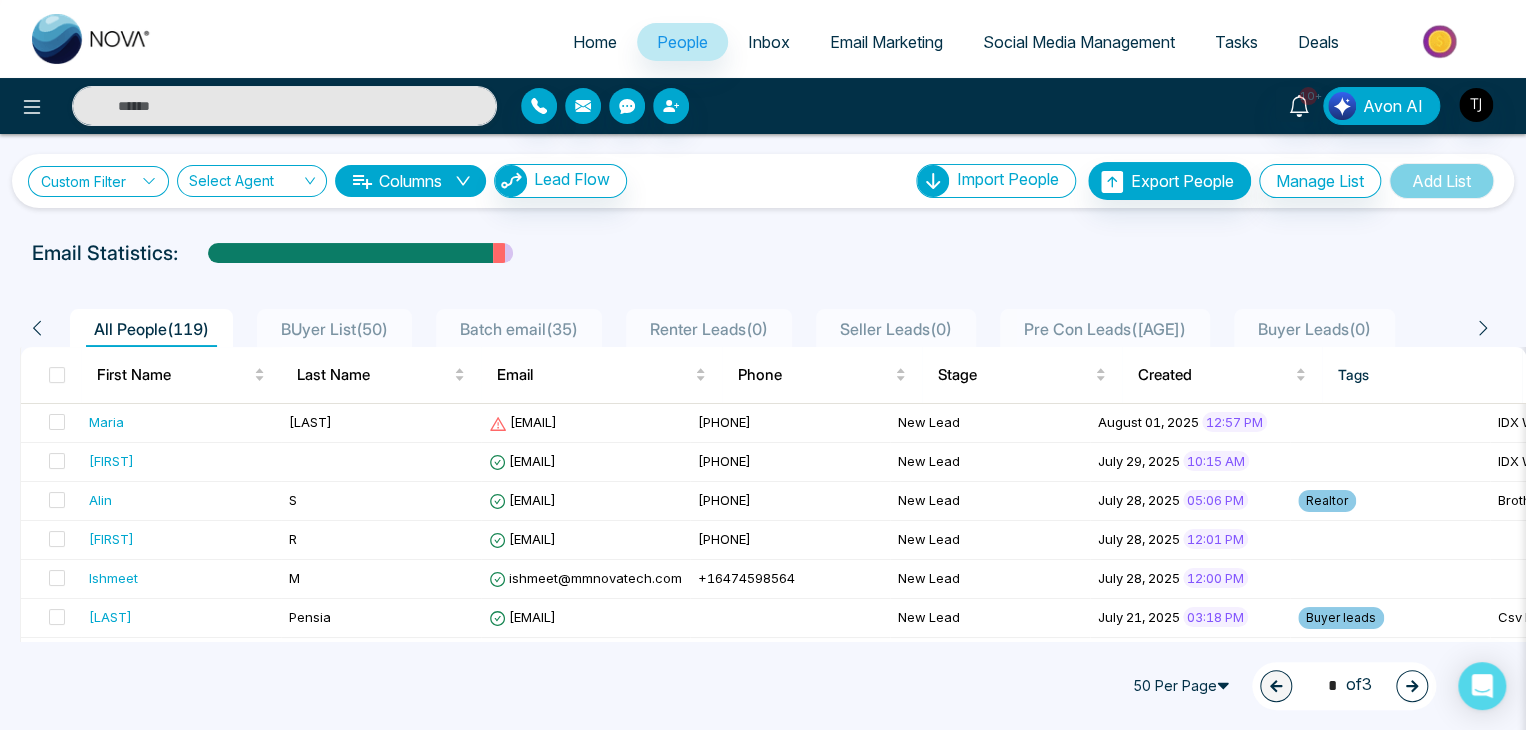 click on "Custom Filter" at bounding box center [98, 181] 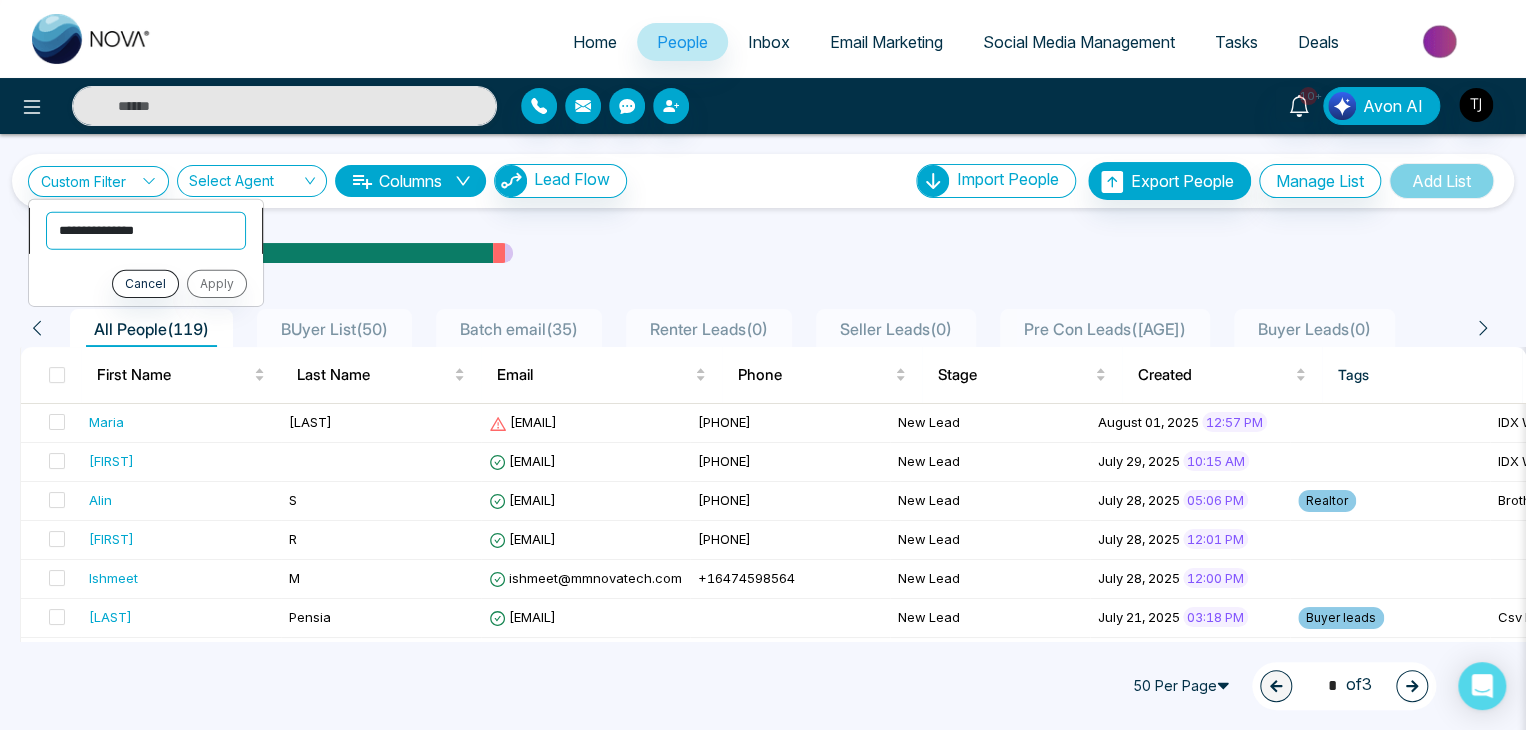 click on "**********" at bounding box center (146, 230) 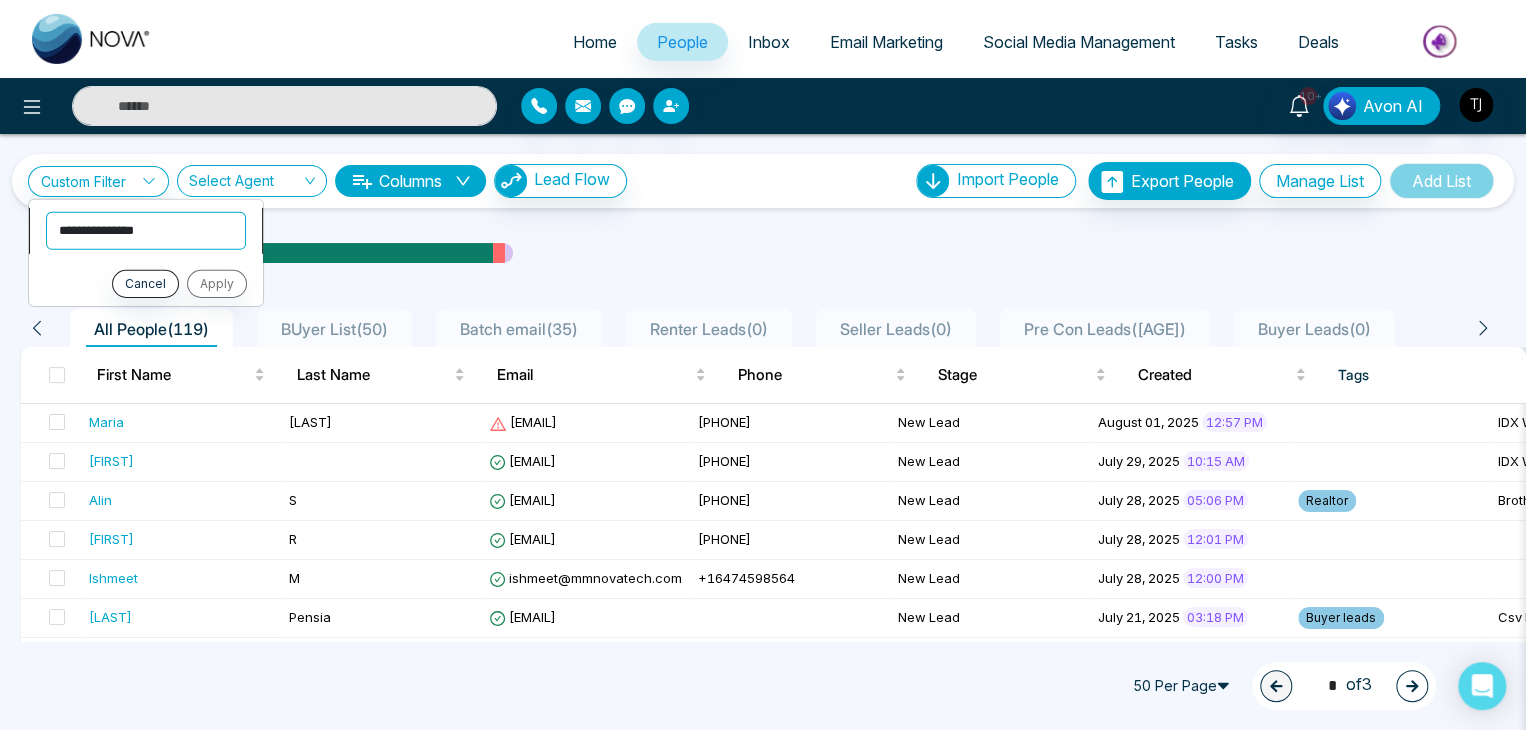 select on "****" 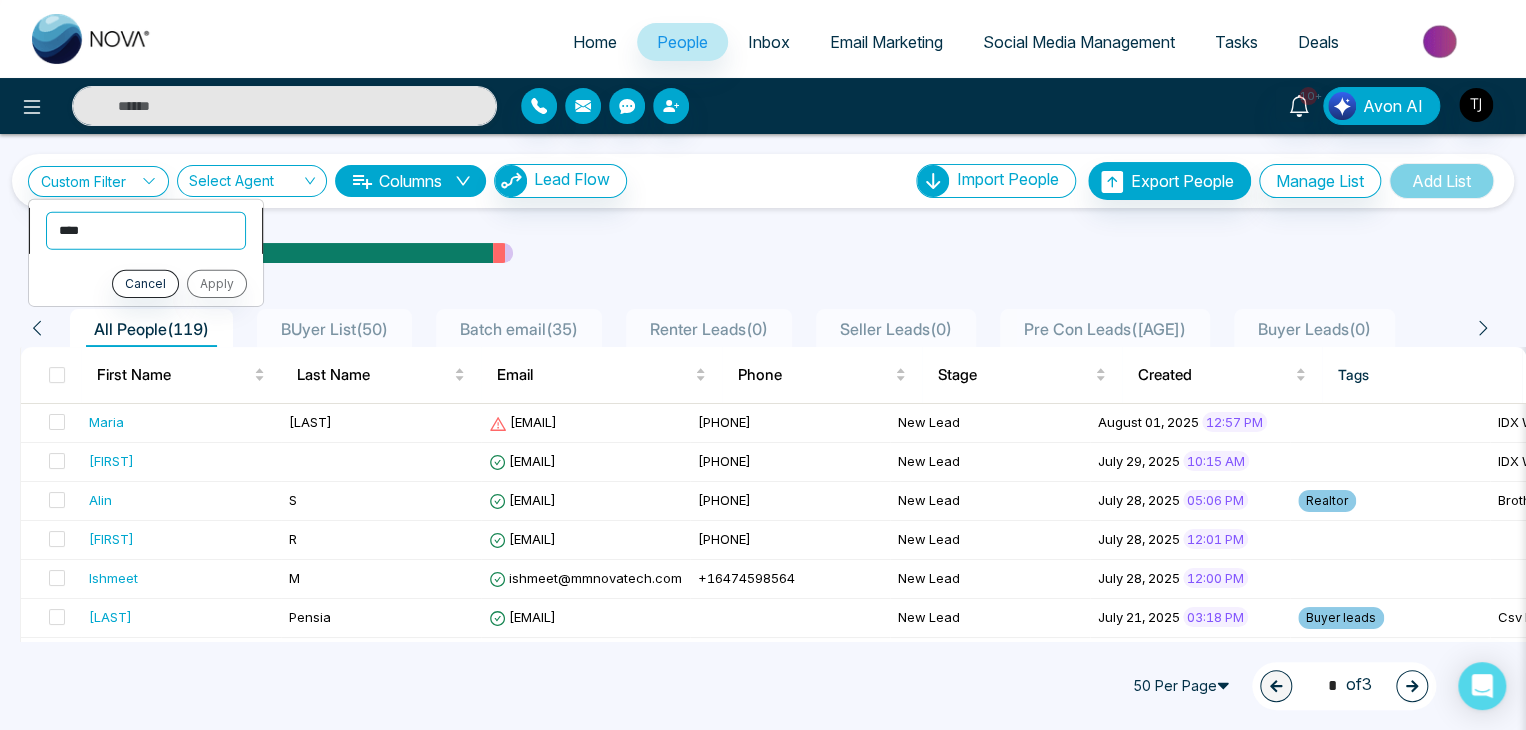click on "**********" at bounding box center (146, 230) 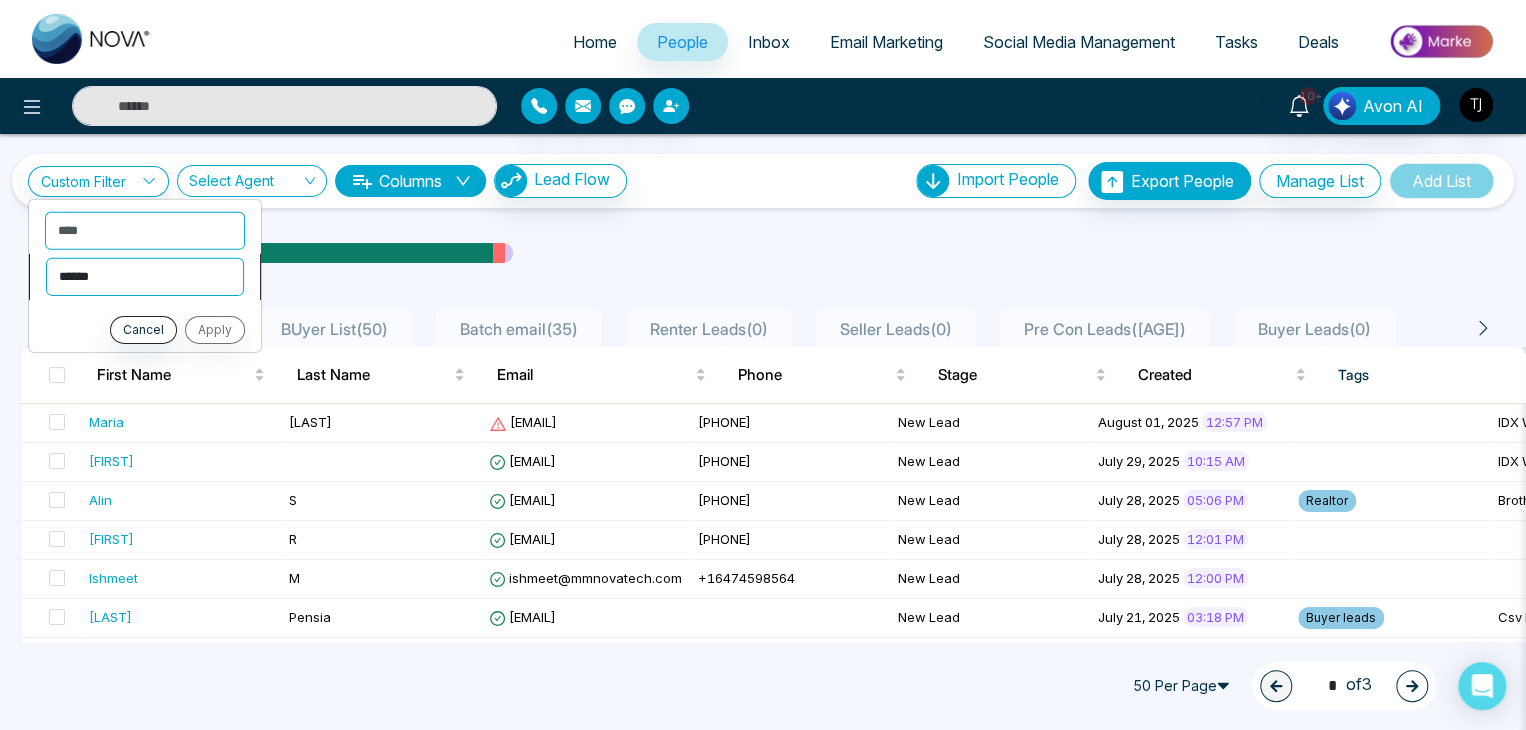 click on "**********" at bounding box center (145, 276) 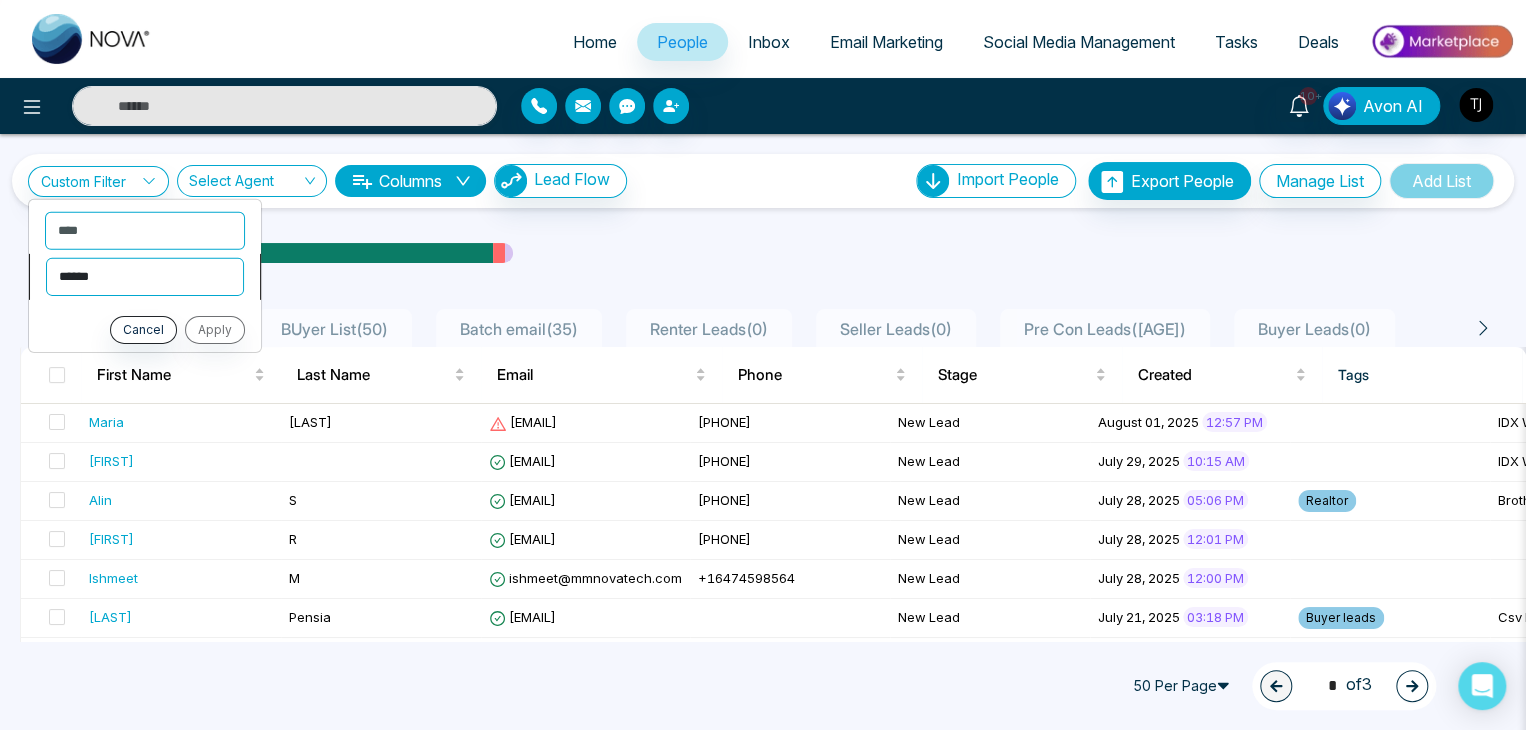 select on "*******" 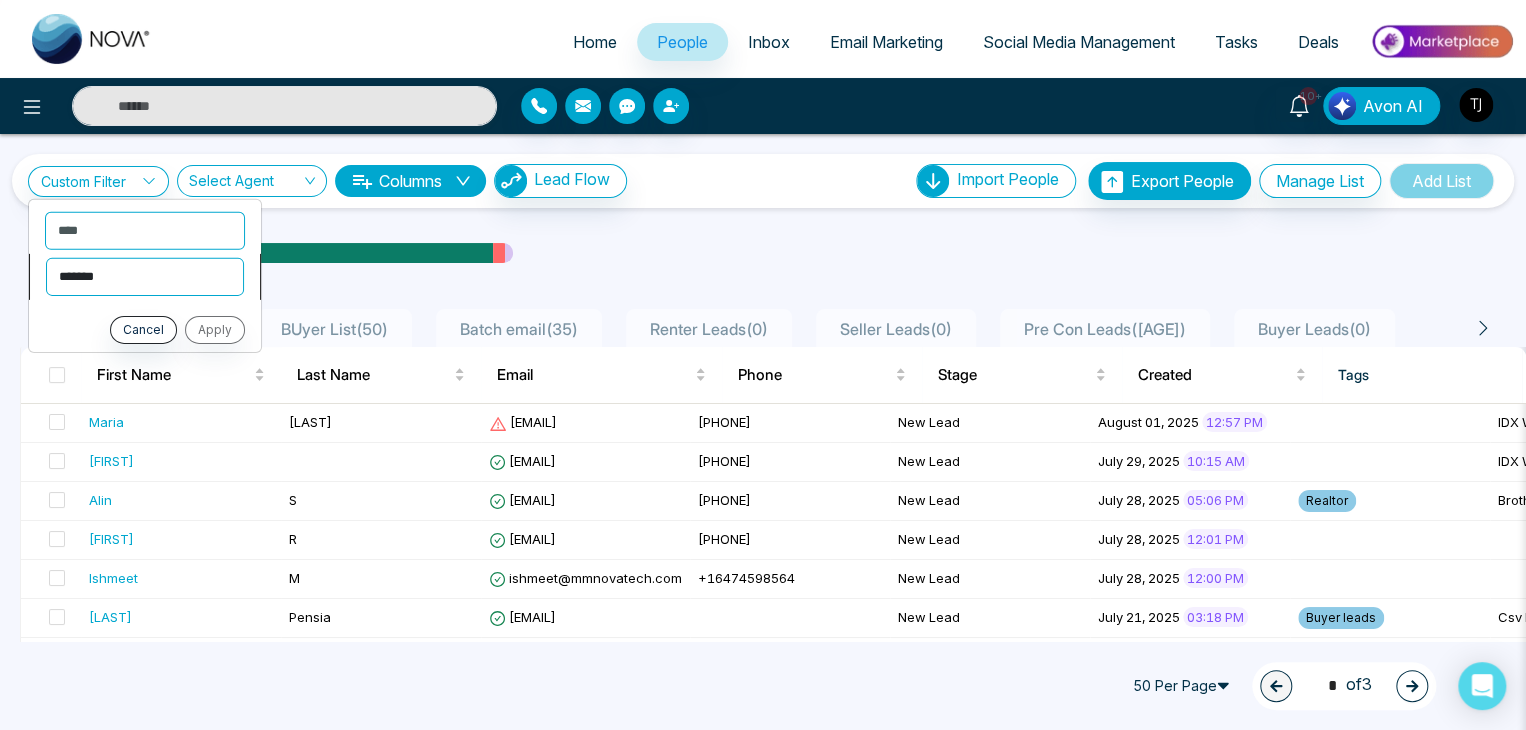 click on "**********" at bounding box center (145, 276) 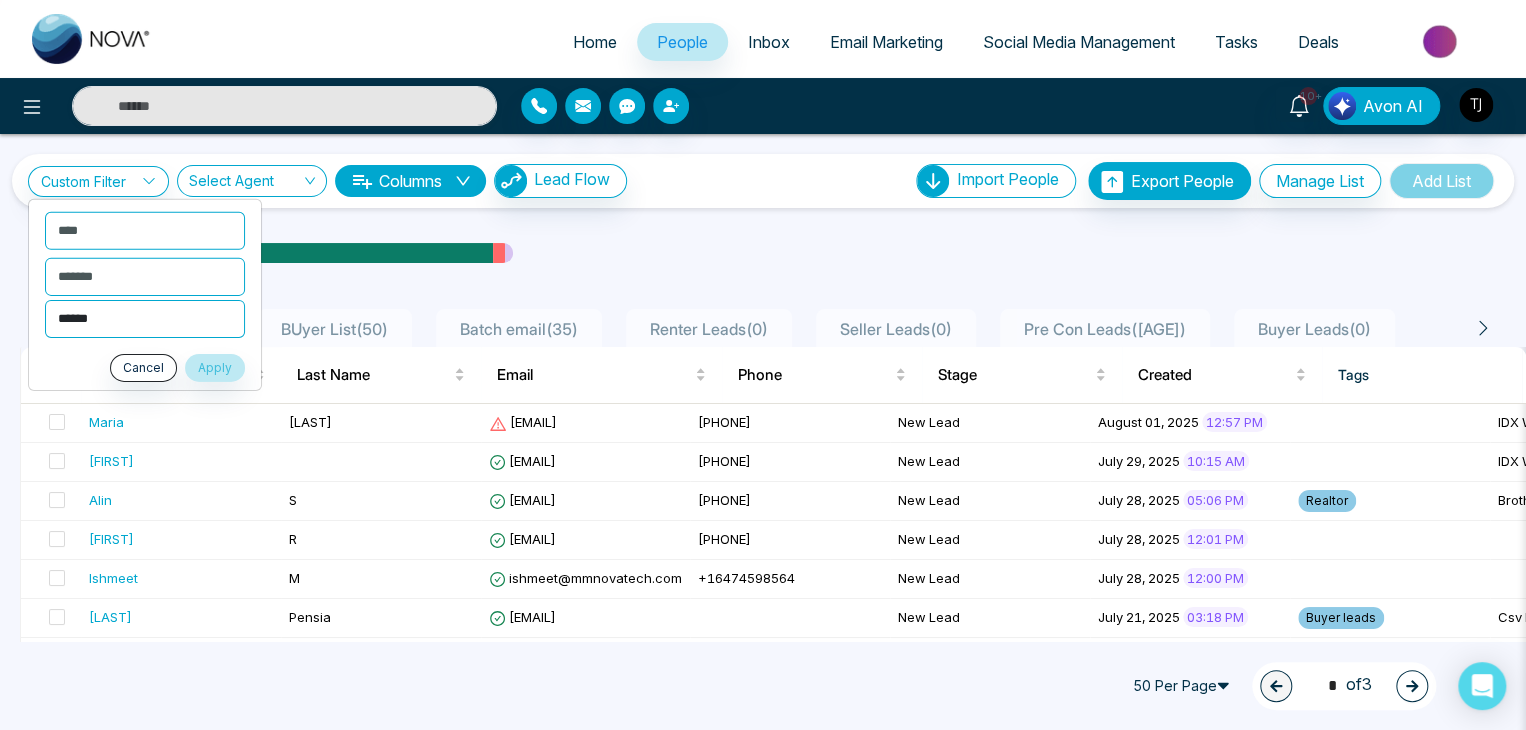 click on "**********" at bounding box center [145, 318] 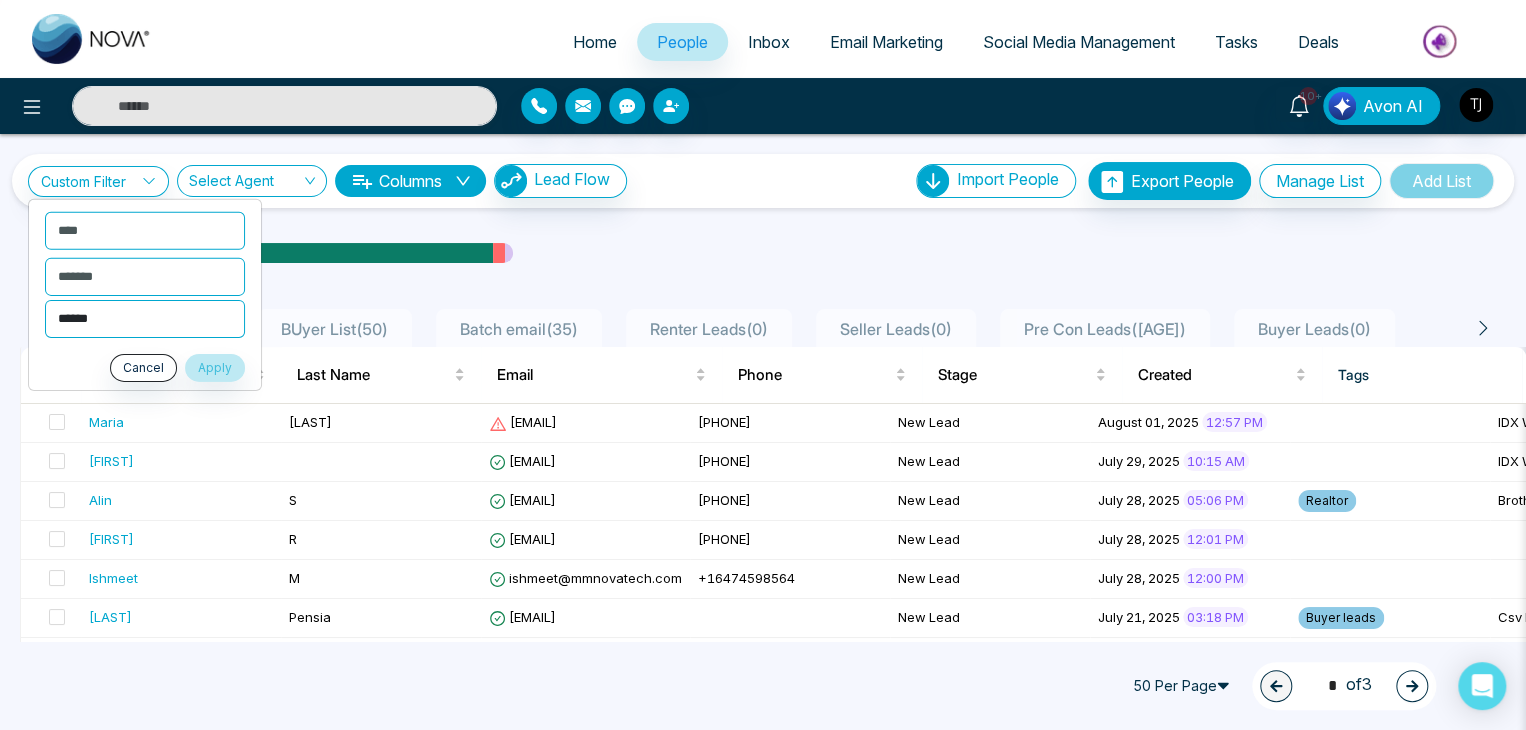 select on "*******" 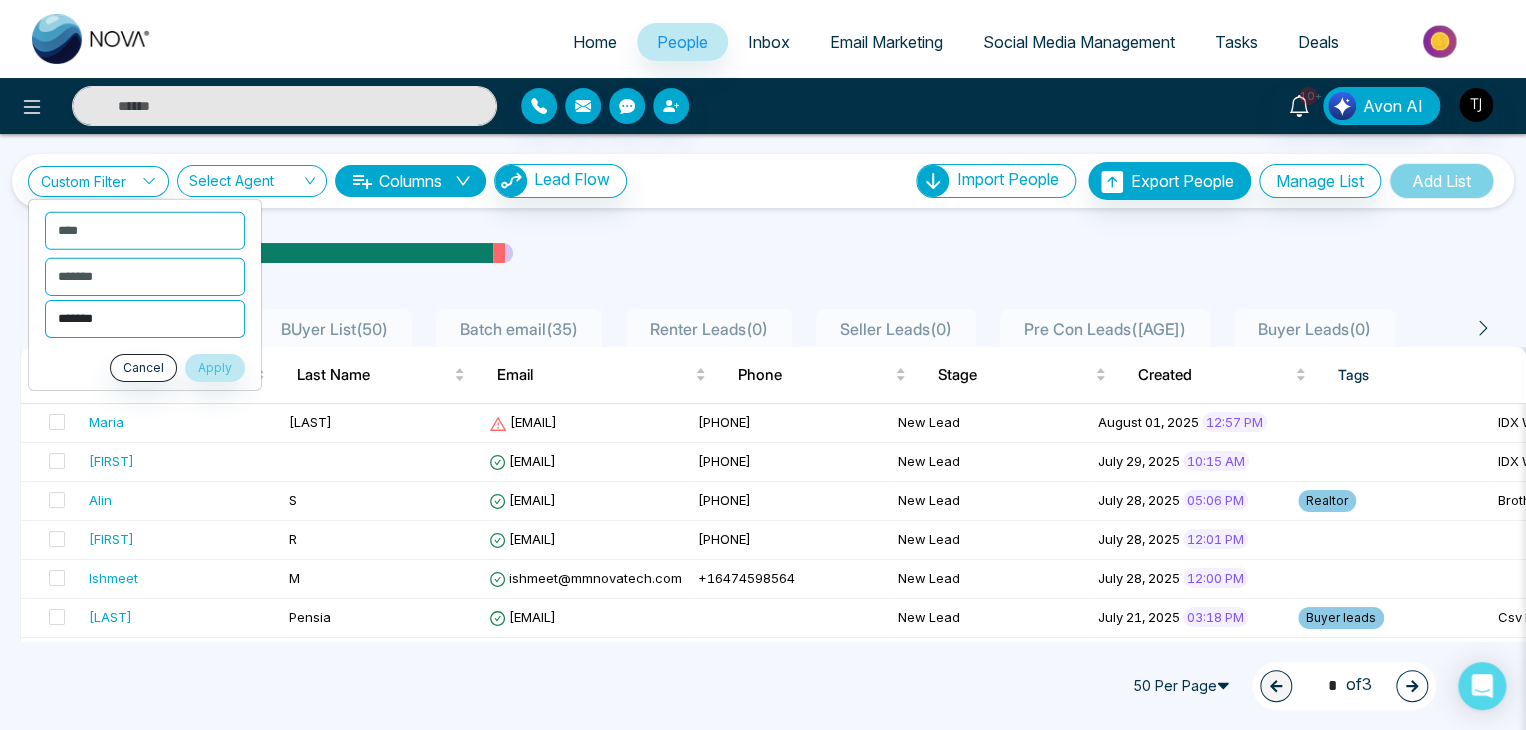 click on "**********" at bounding box center (145, 318) 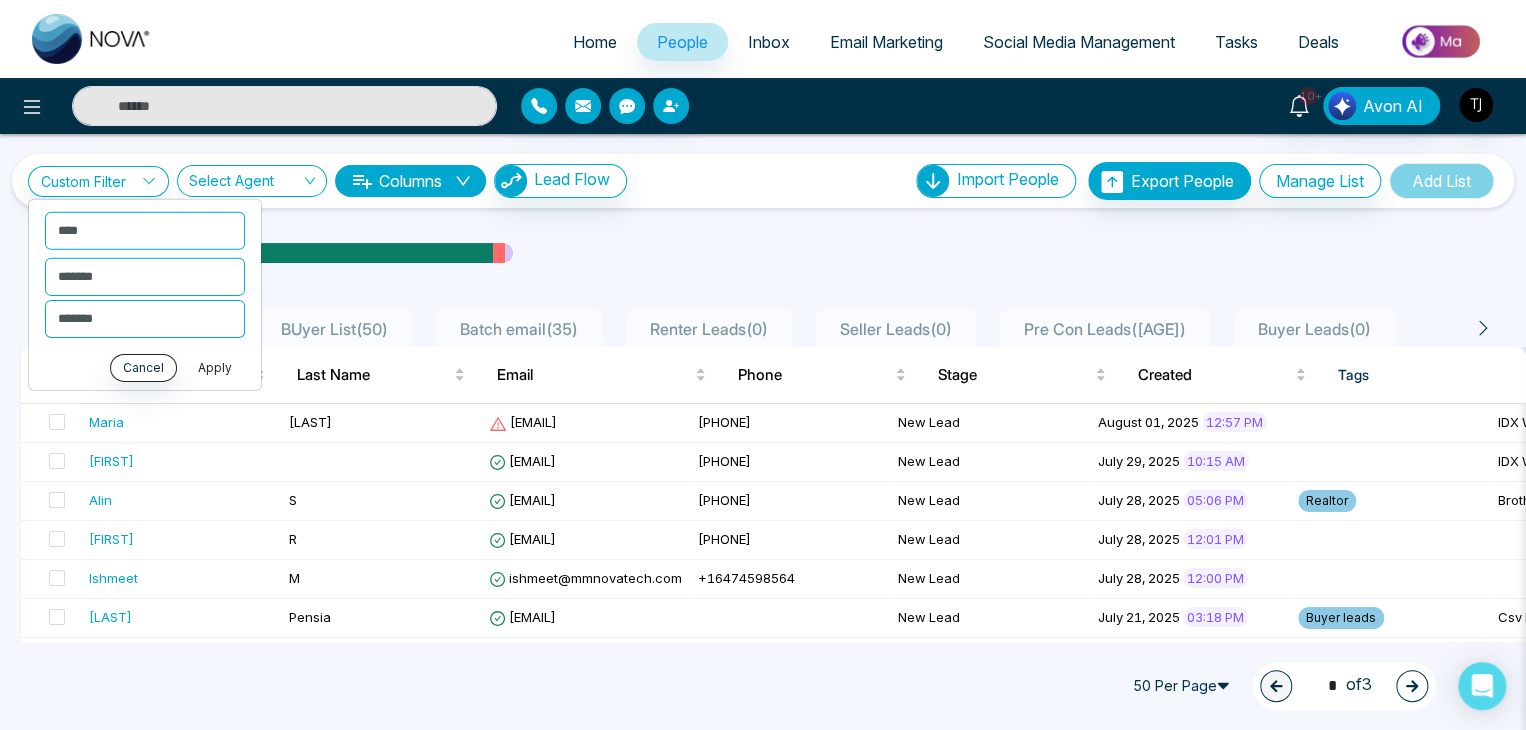 click on "Apply" at bounding box center (215, 367) 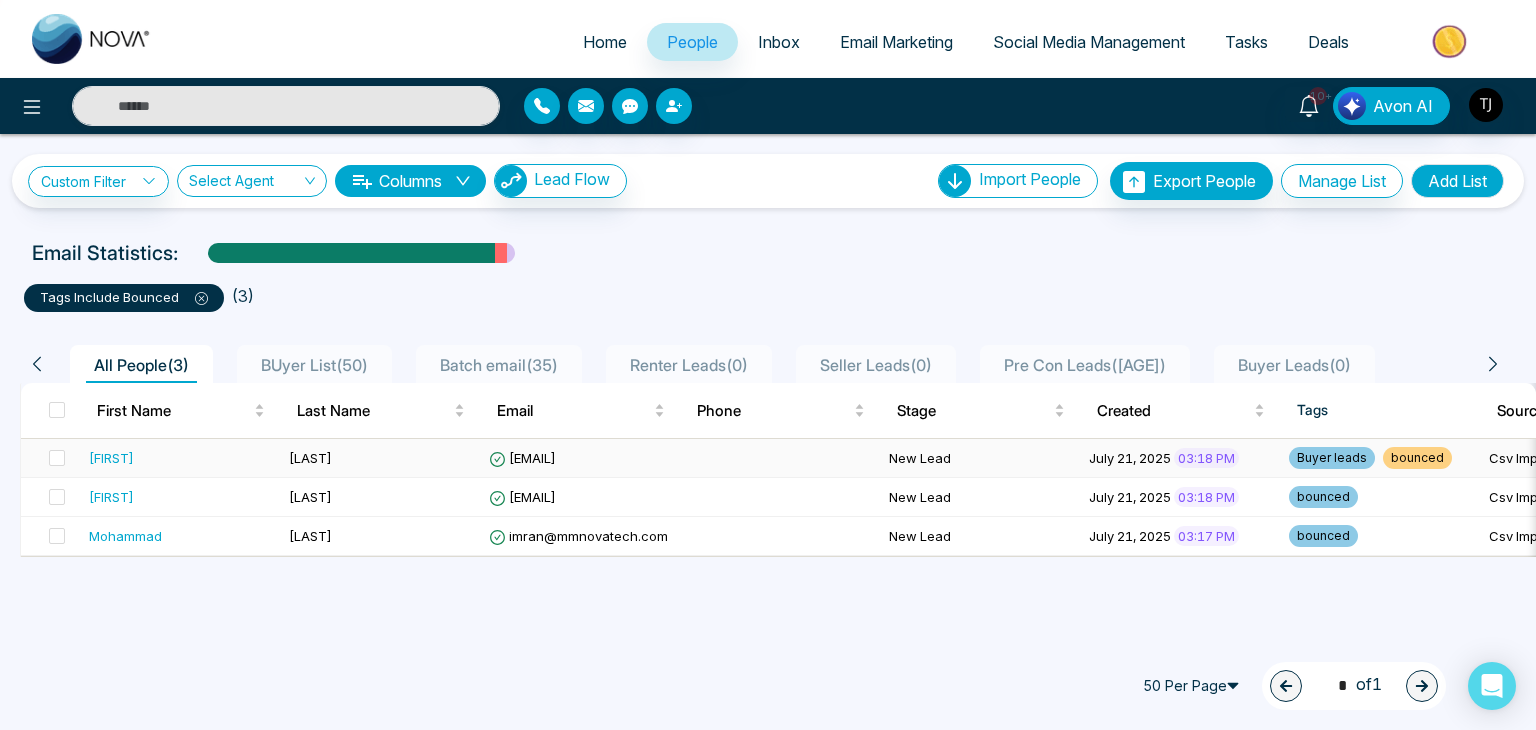 click on "[LAST]" at bounding box center (381, 458) 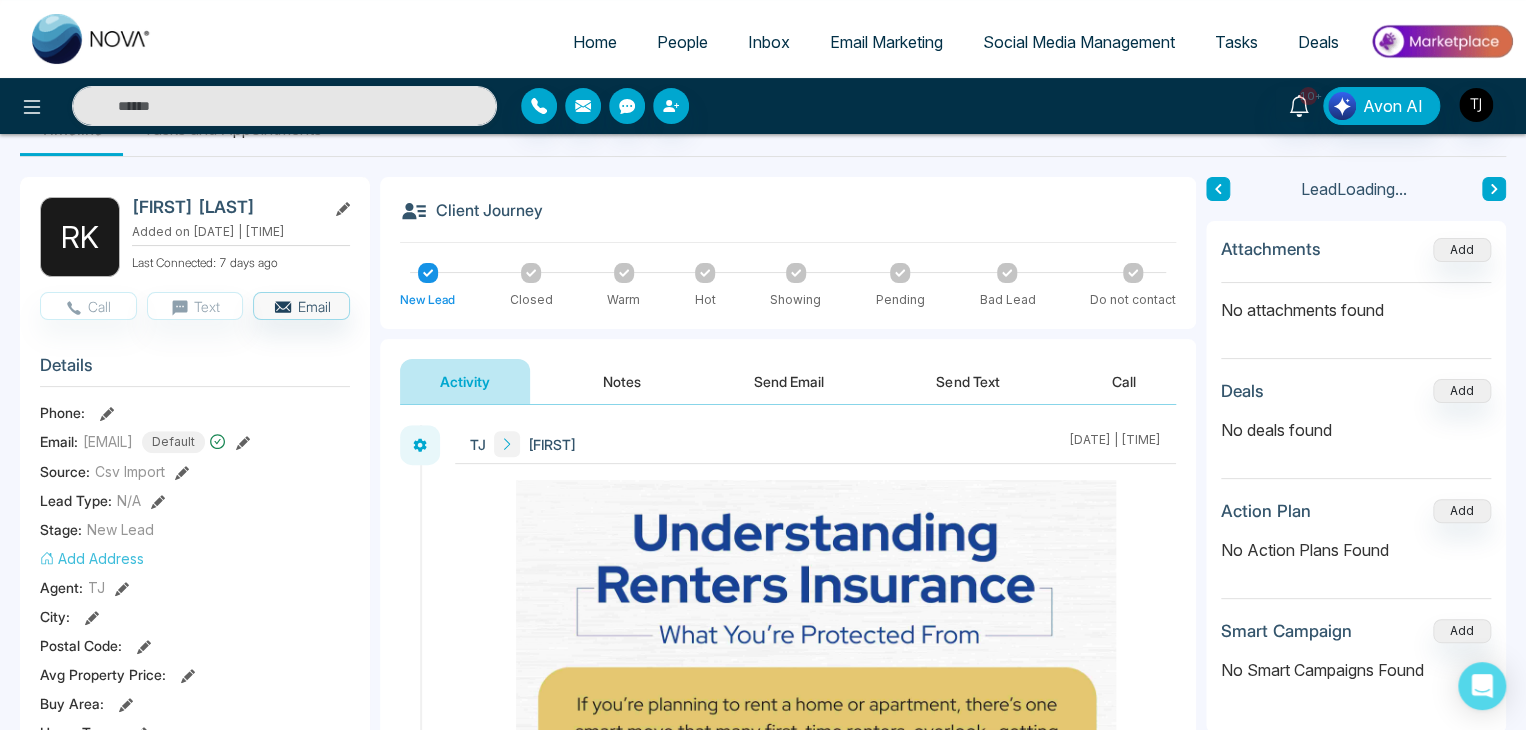 scroll, scrollTop: 116, scrollLeft: 0, axis: vertical 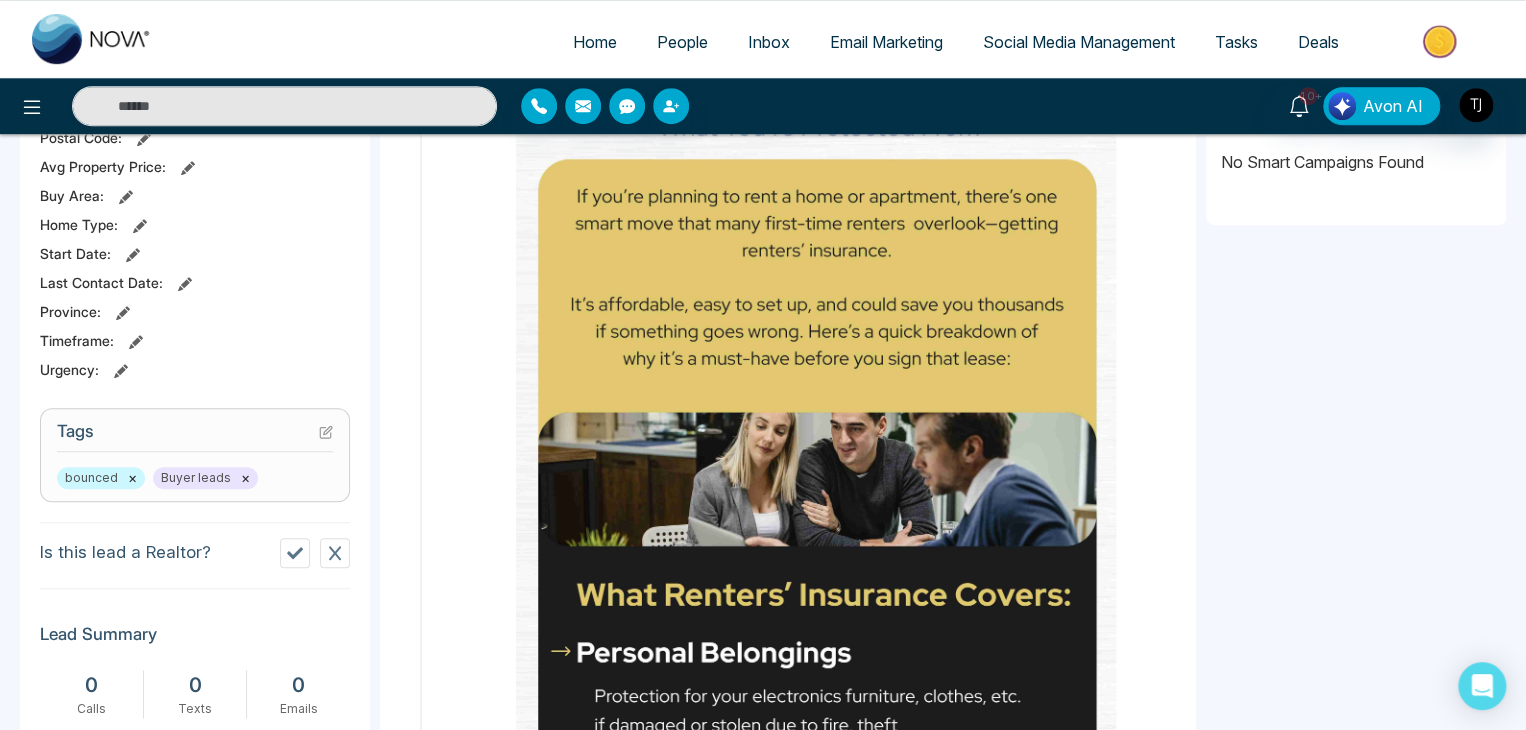 click on "People" at bounding box center [682, 42] 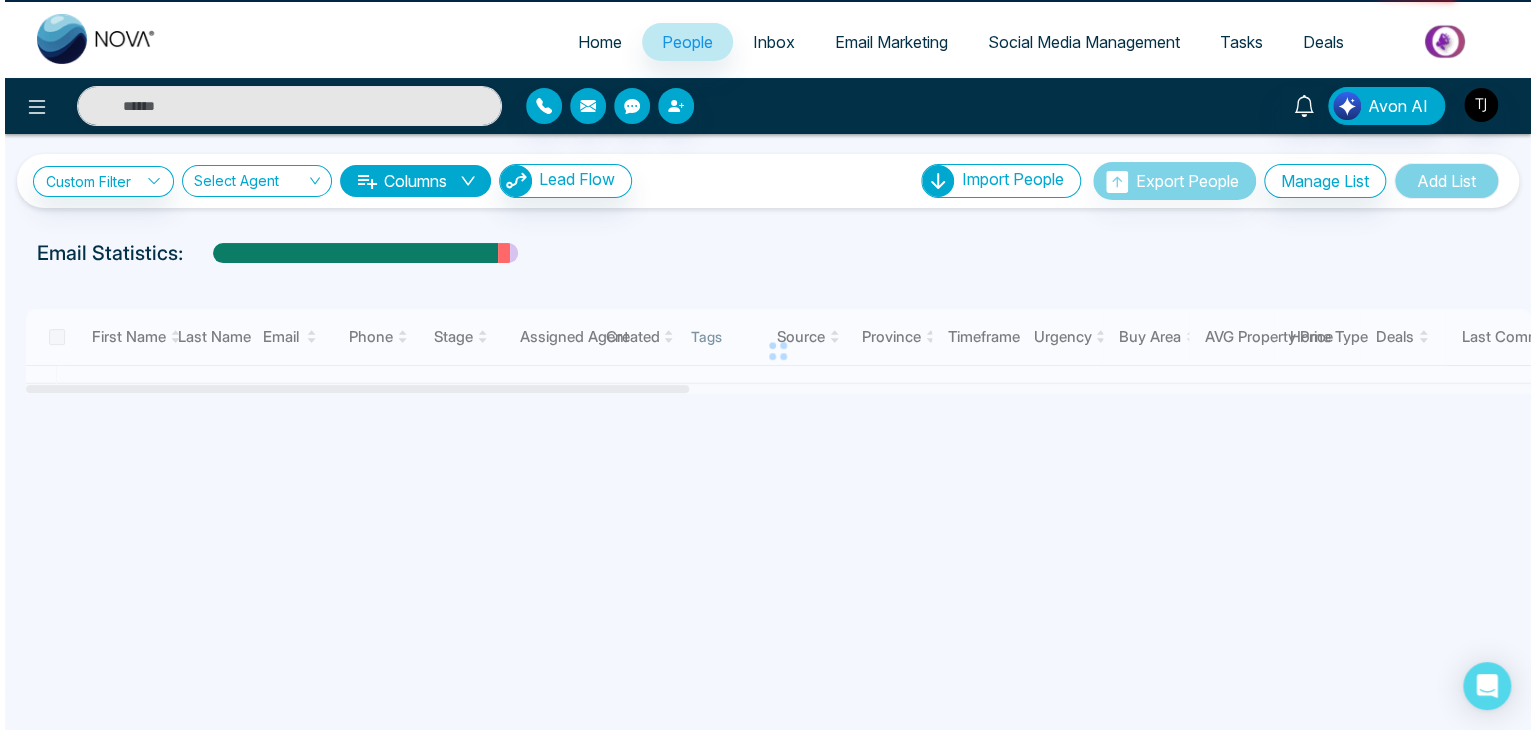scroll, scrollTop: 0, scrollLeft: 0, axis: both 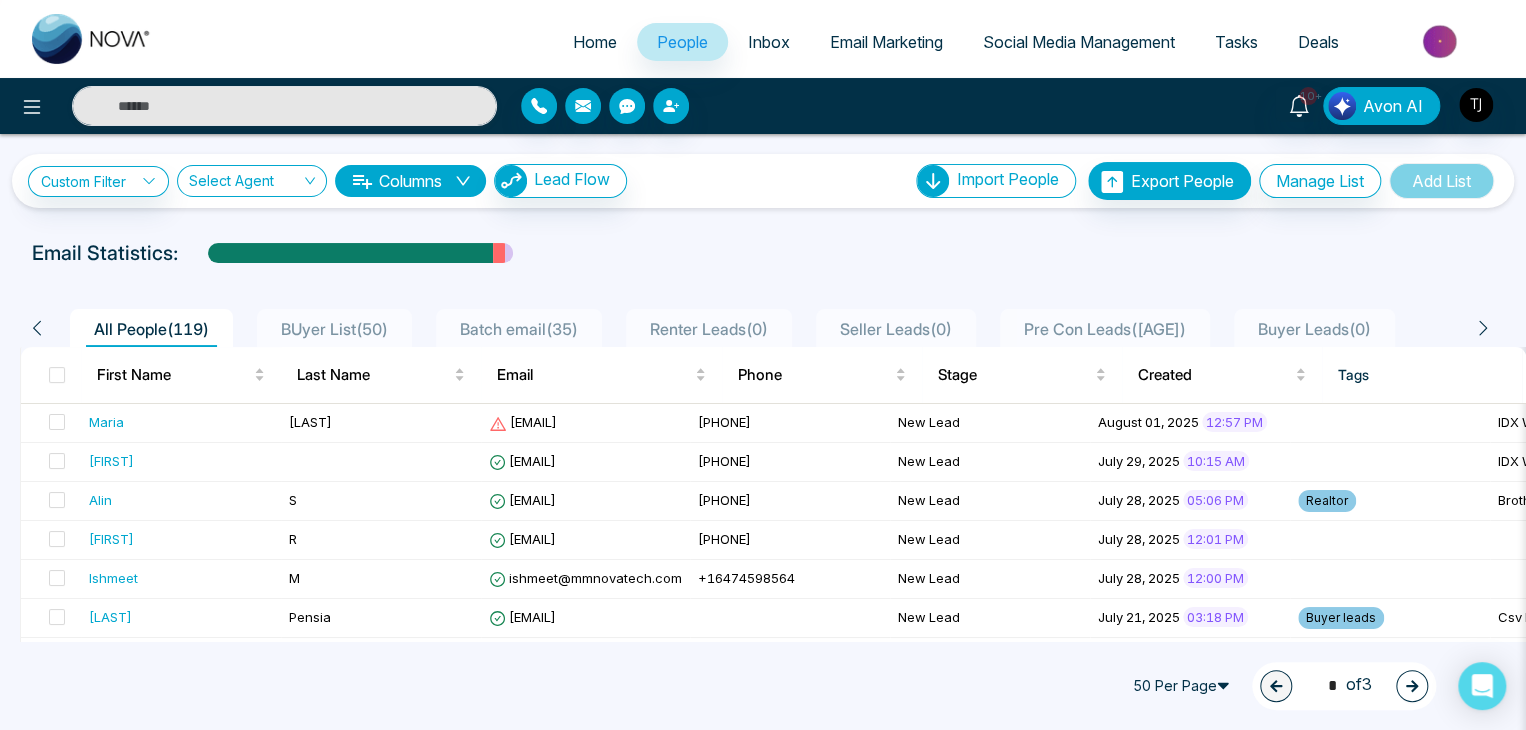 click on "Home" at bounding box center [595, 42] 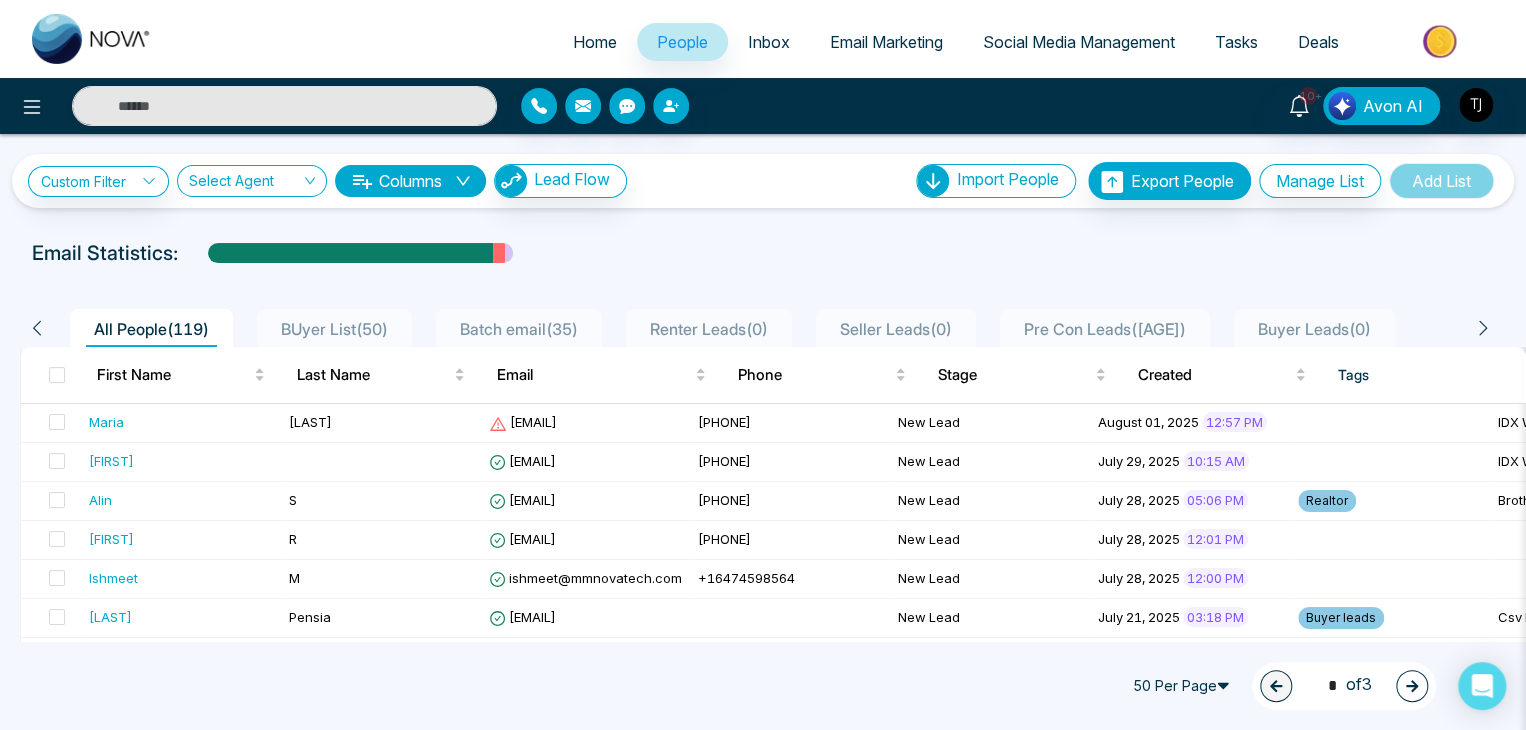 select on "*" 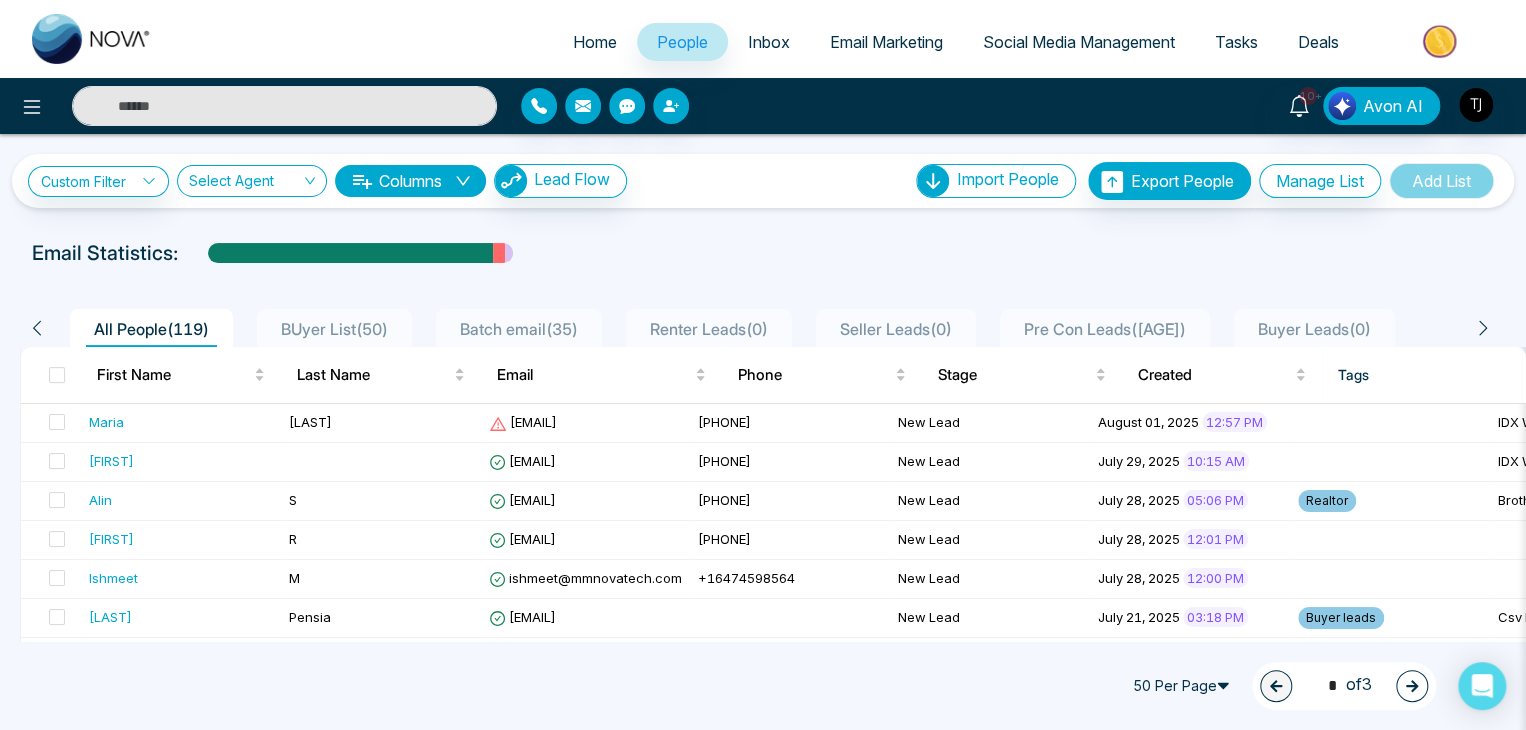 select on "*" 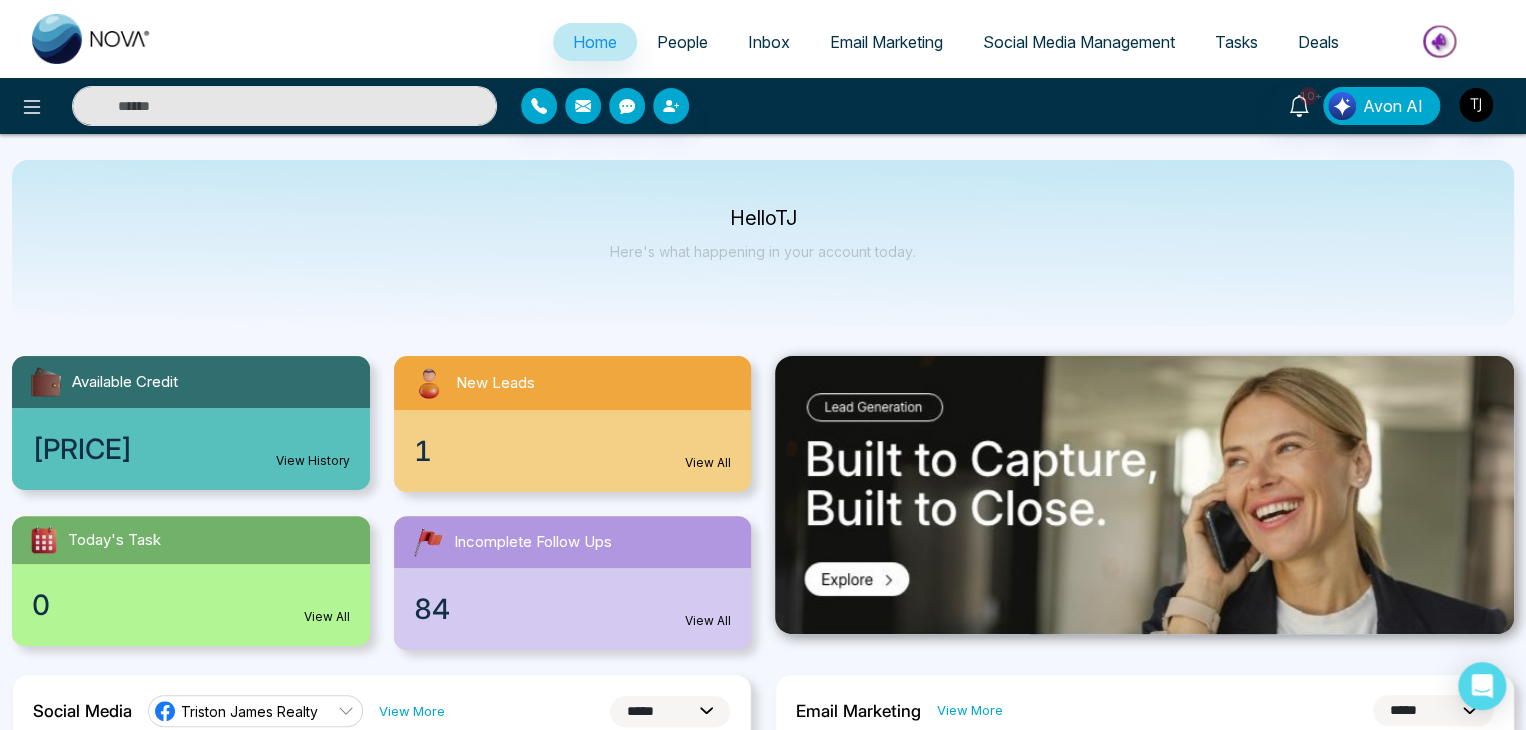click on "Inbox" at bounding box center (769, 42) 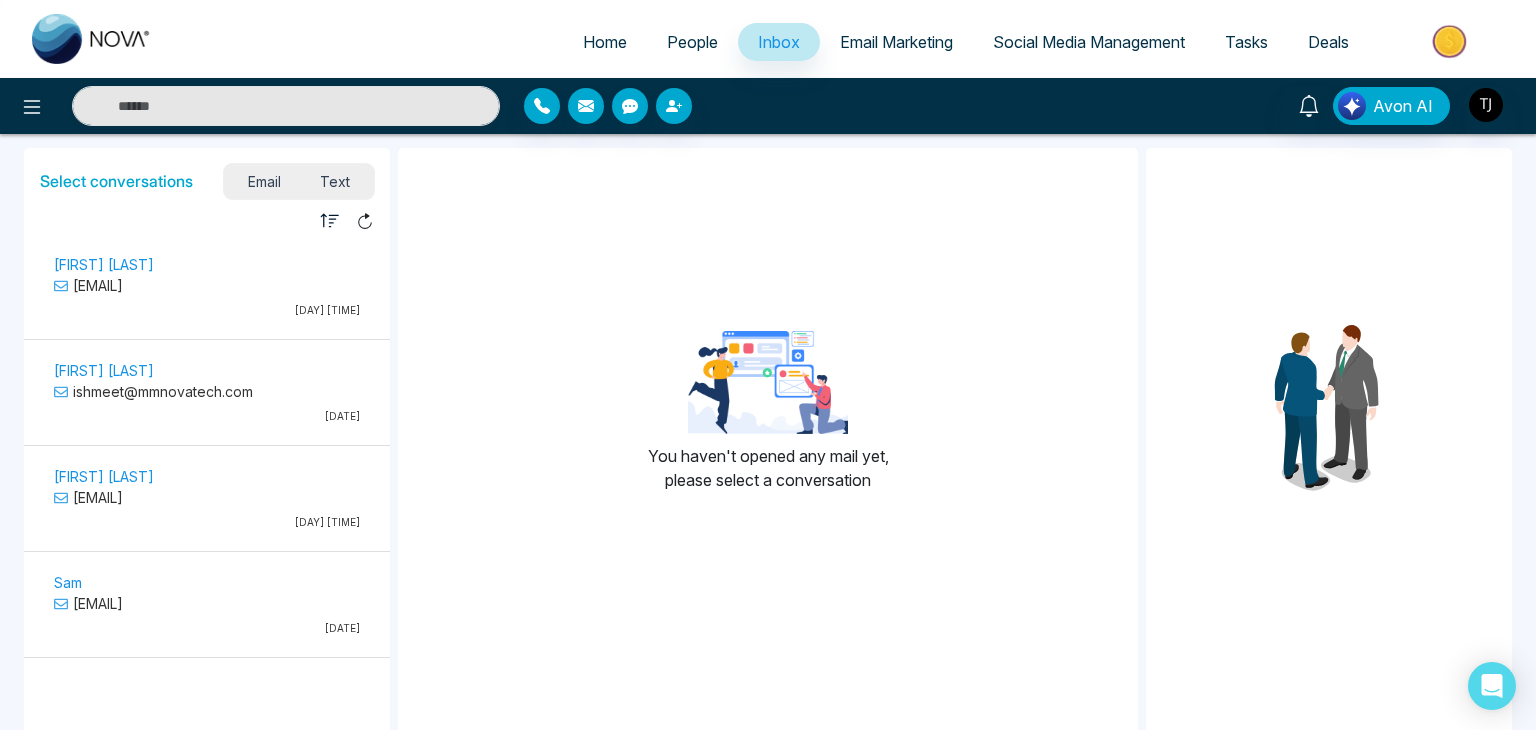click on "Email Marketing" at bounding box center (896, 42) 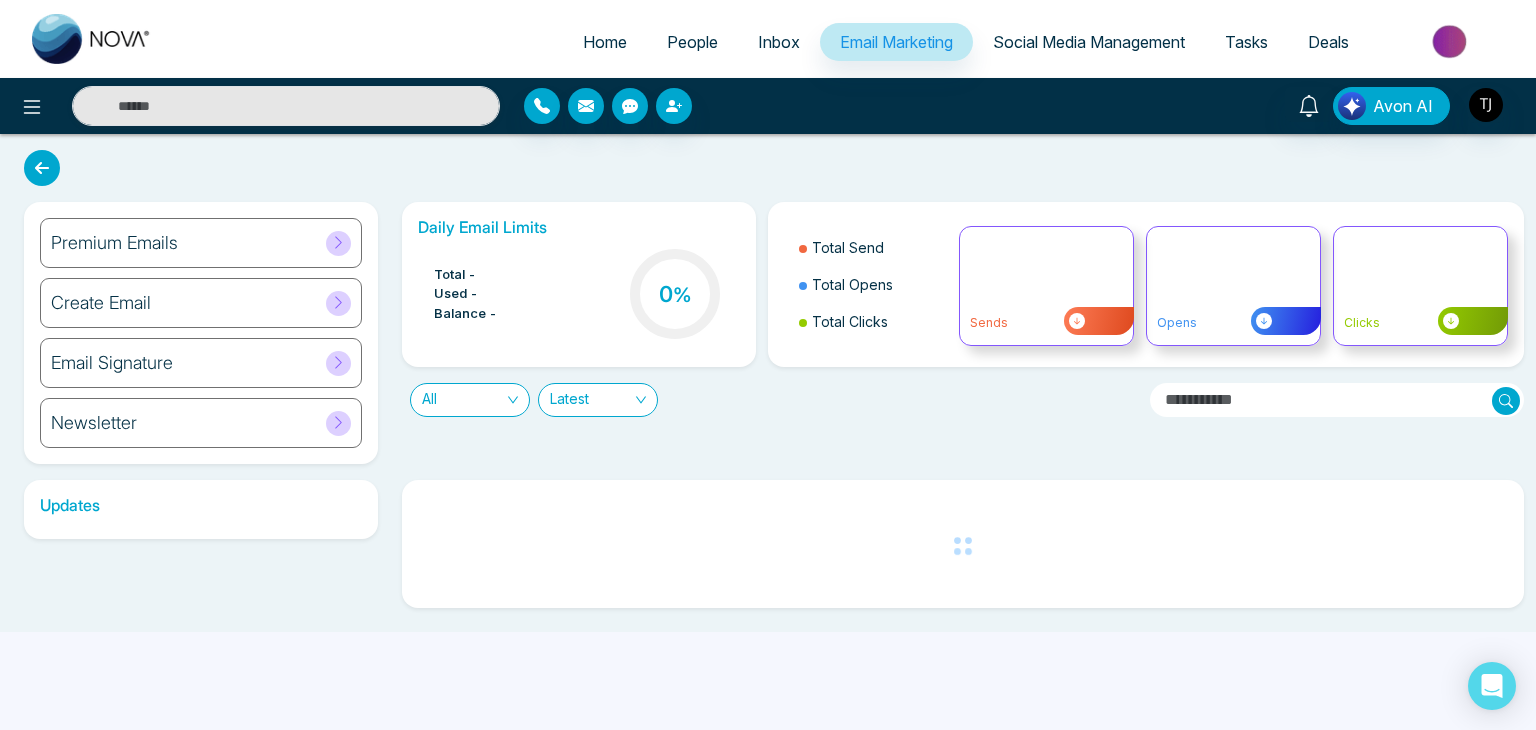 click on "Social Media Management" at bounding box center [1089, 42] 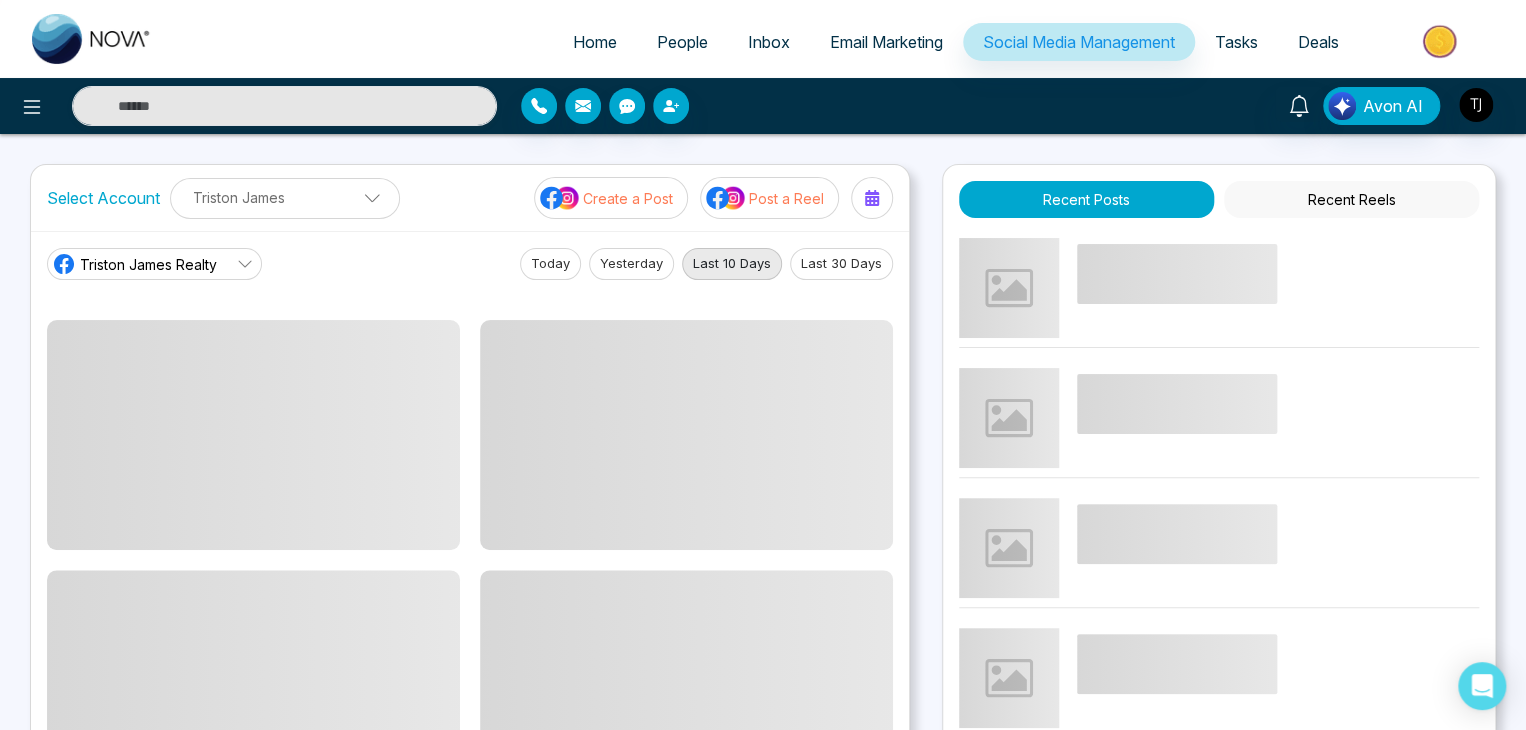 click on "Tasks" at bounding box center [1236, 42] 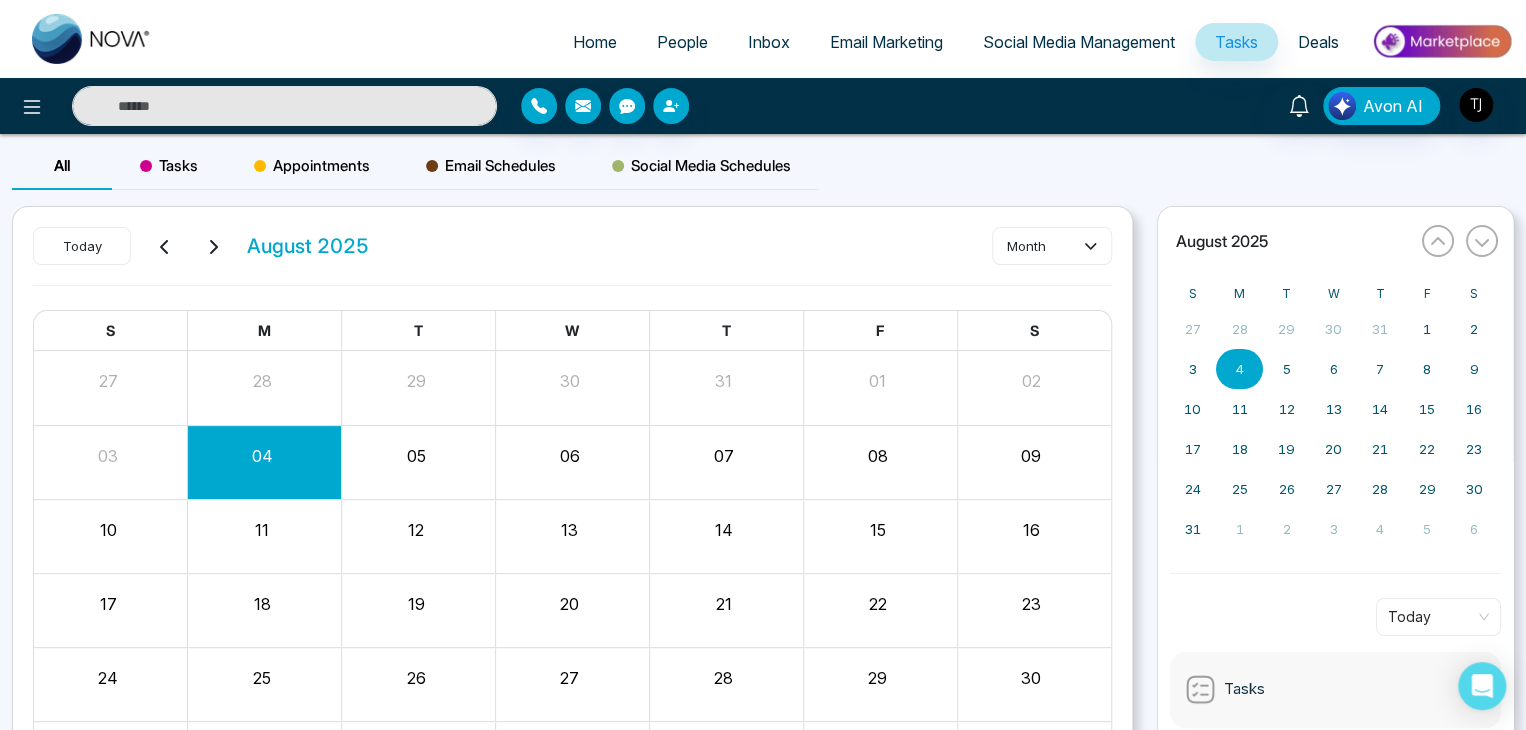 click on "Deals" at bounding box center (1318, 42) 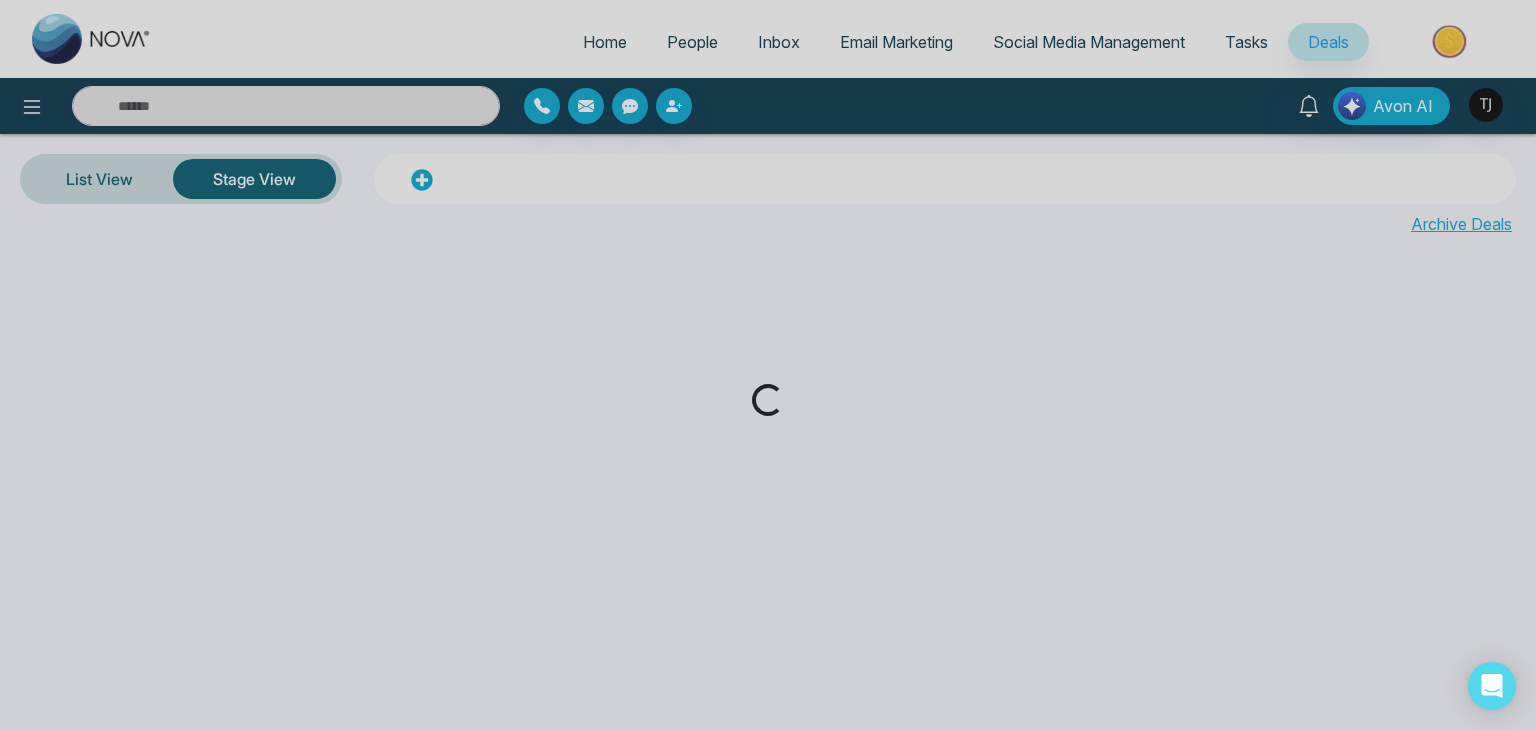 click on "Loading..." at bounding box center (768, 365) 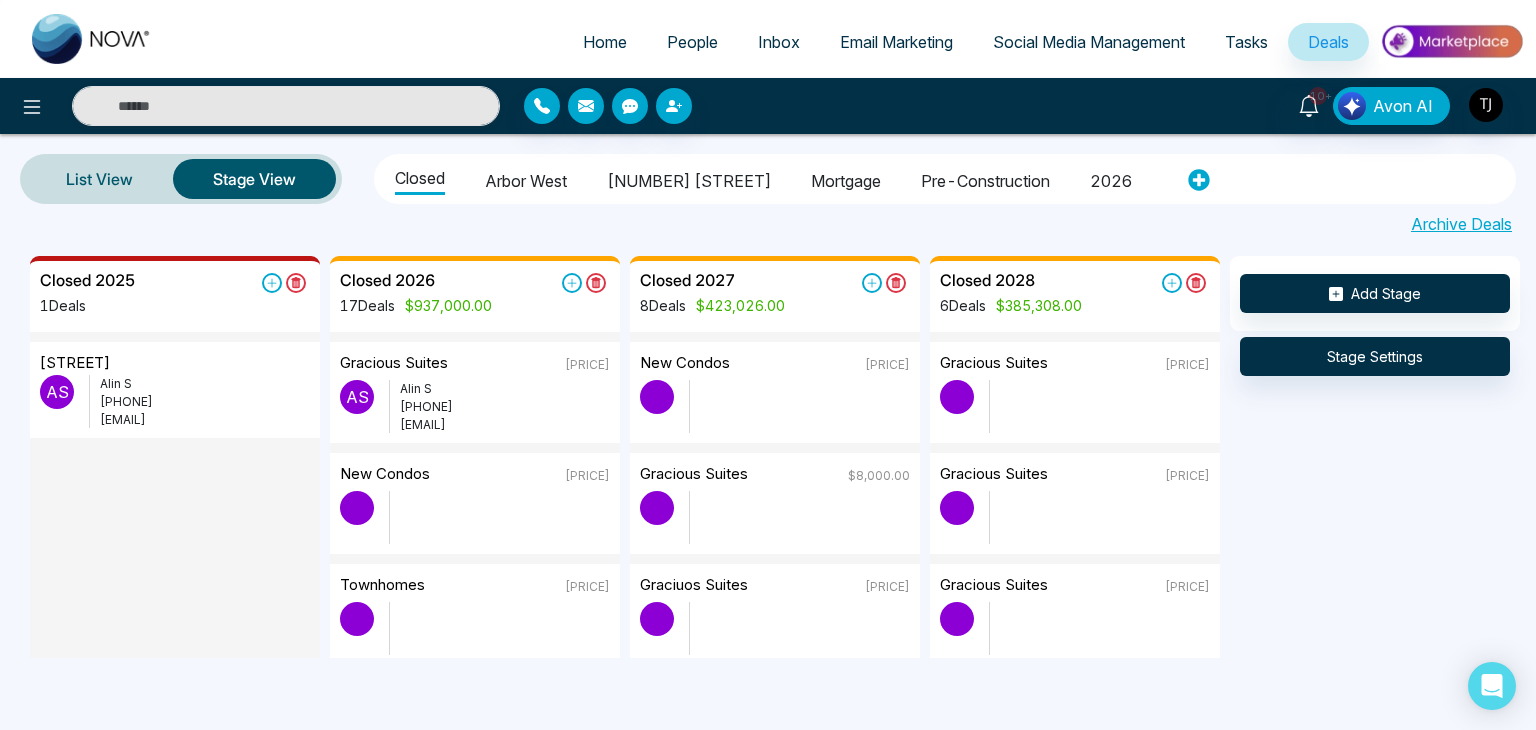 click on "Inbox" at bounding box center [779, 42] 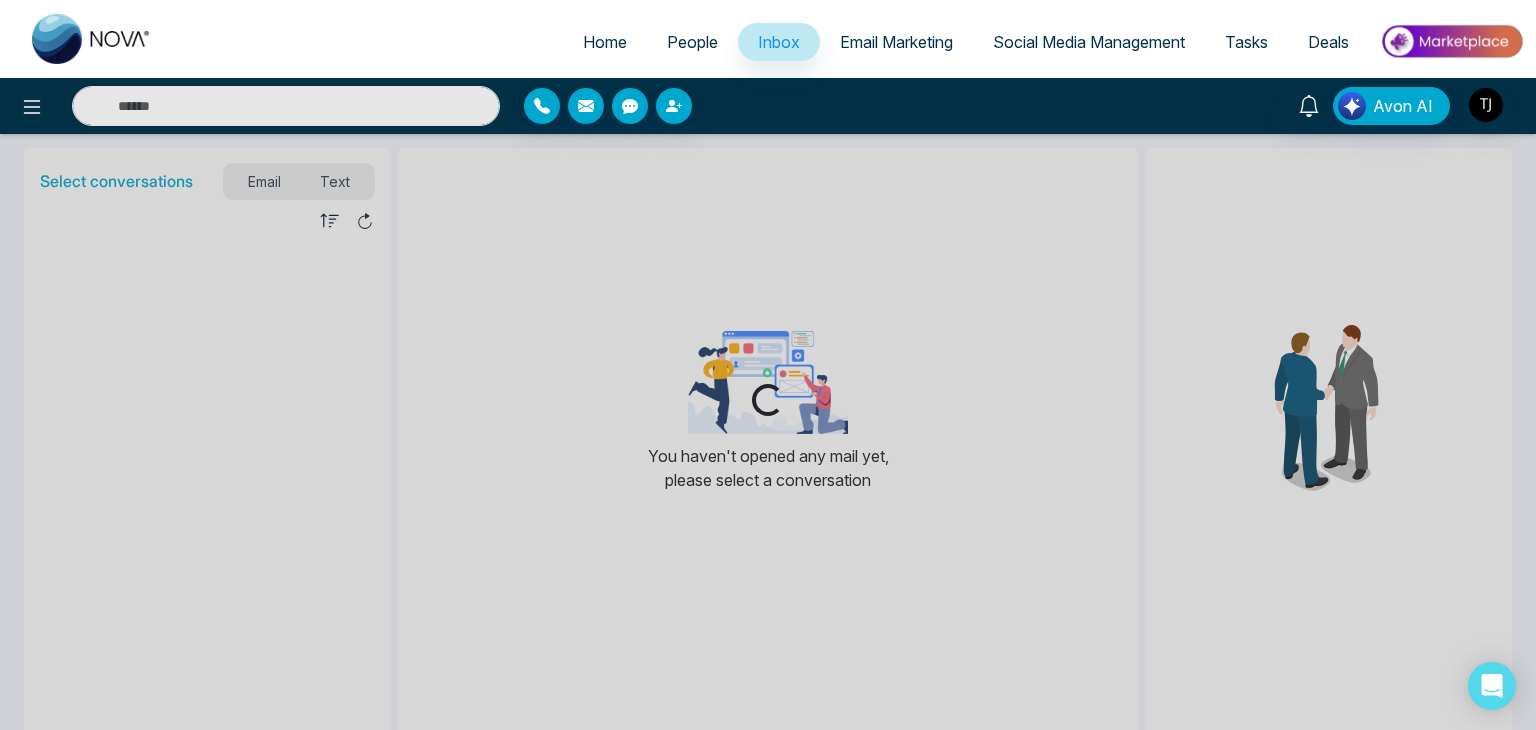 click on "Home" at bounding box center (605, 42) 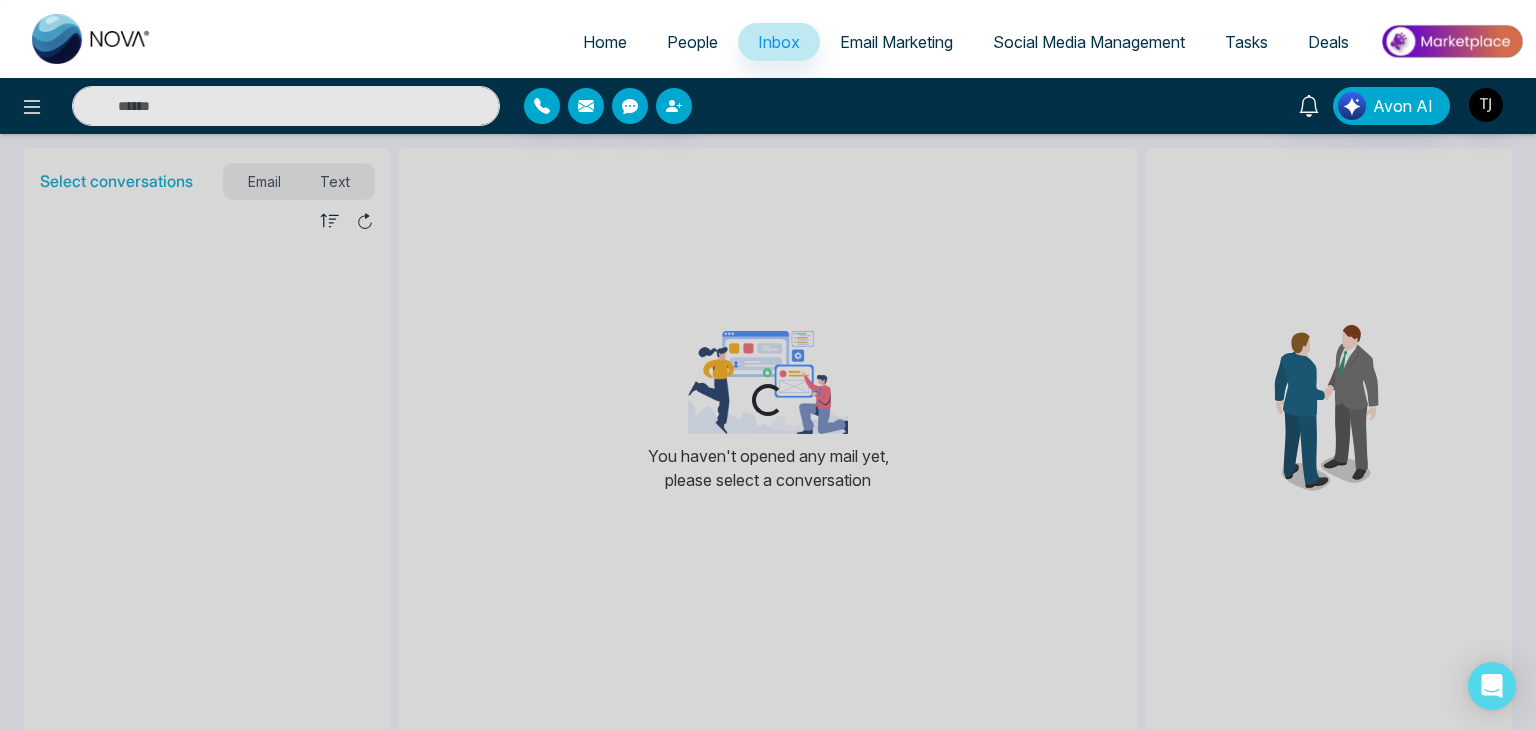 select on "*" 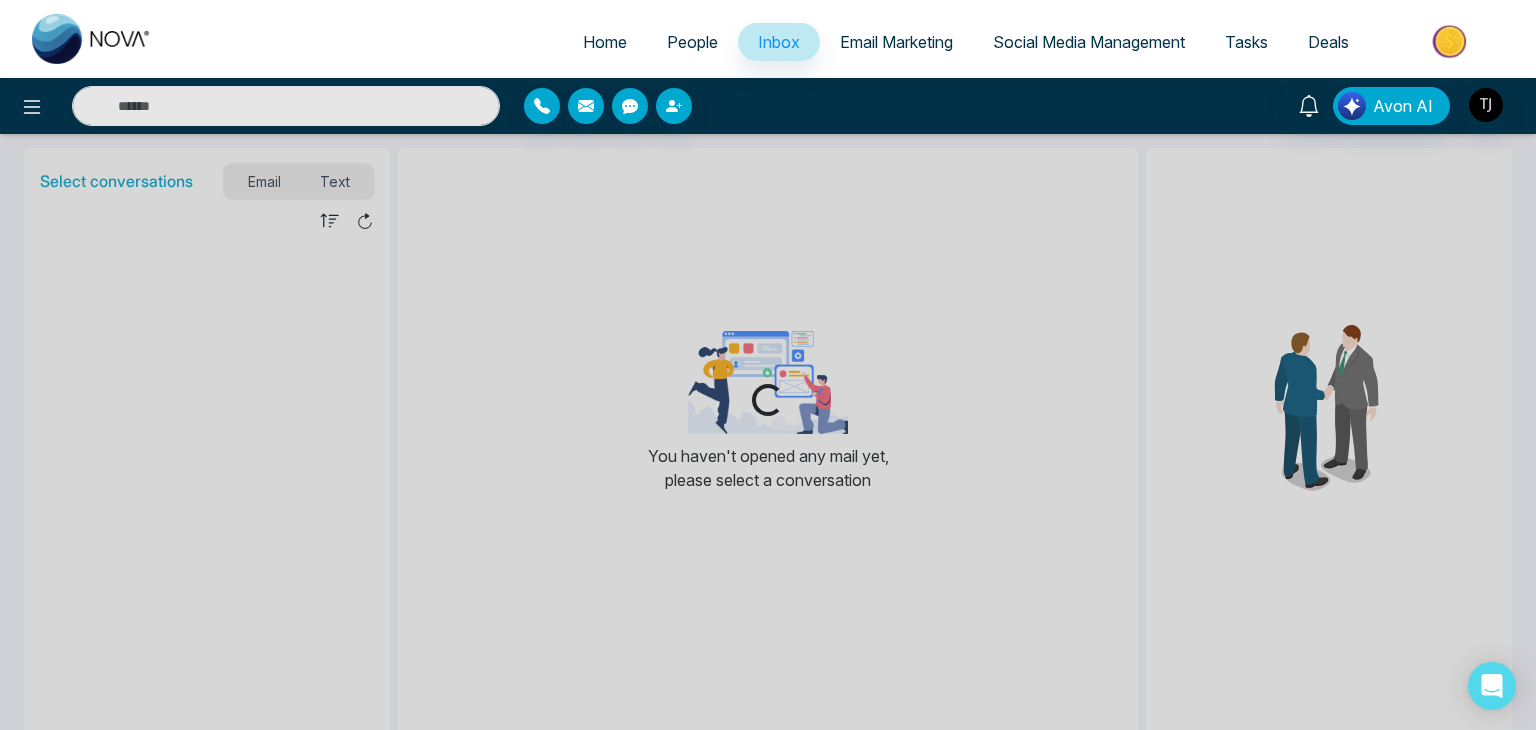 select on "*" 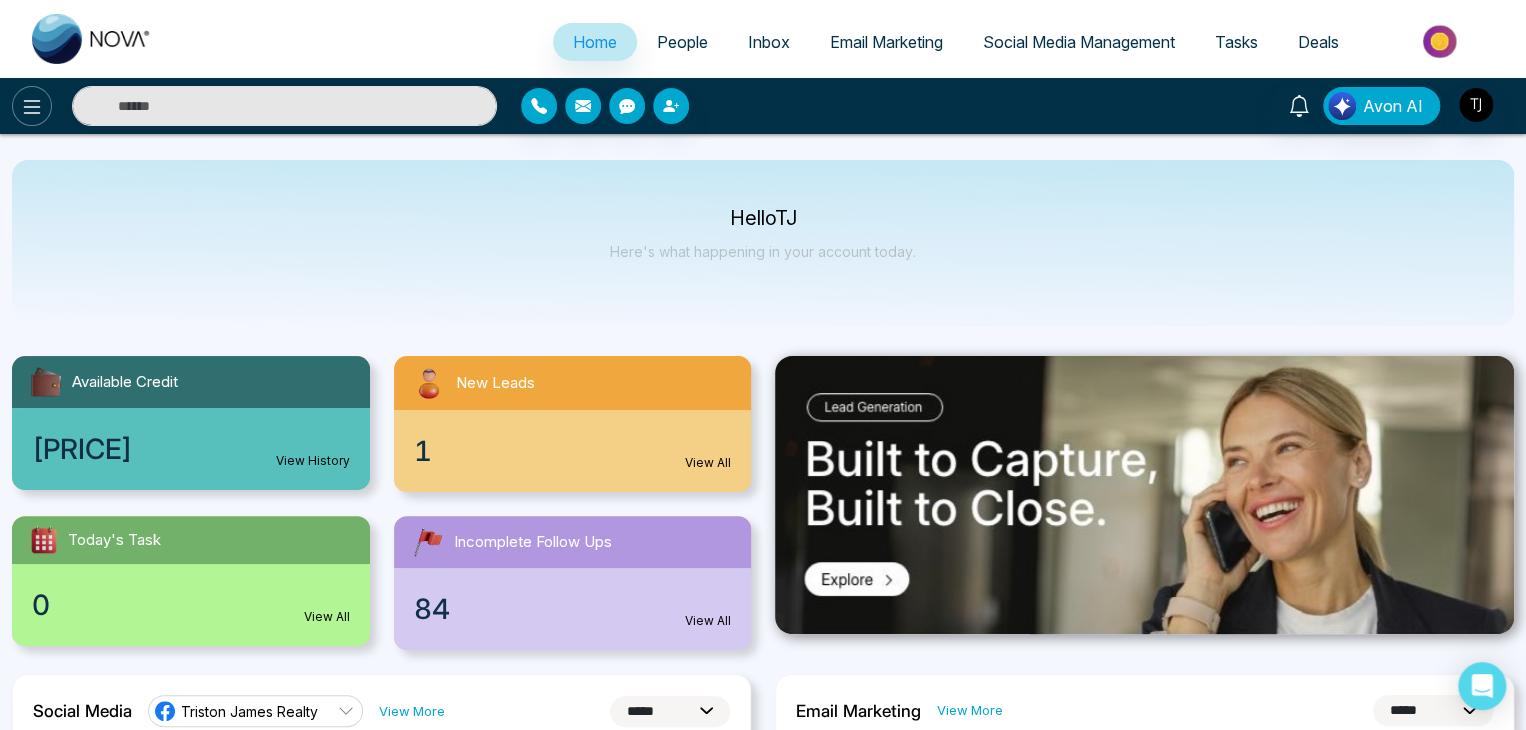 click at bounding box center [32, 106] 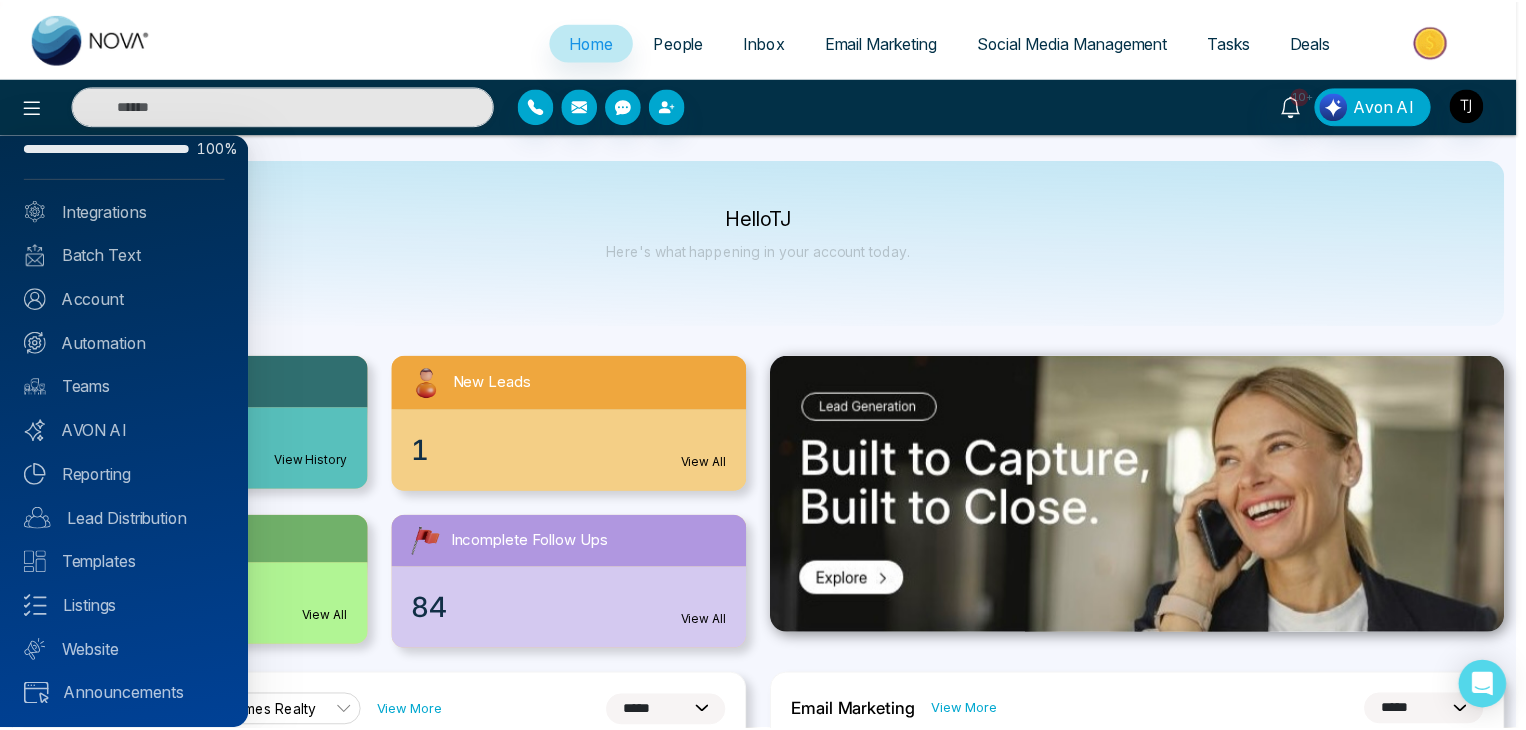 scroll, scrollTop: 0, scrollLeft: 0, axis: both 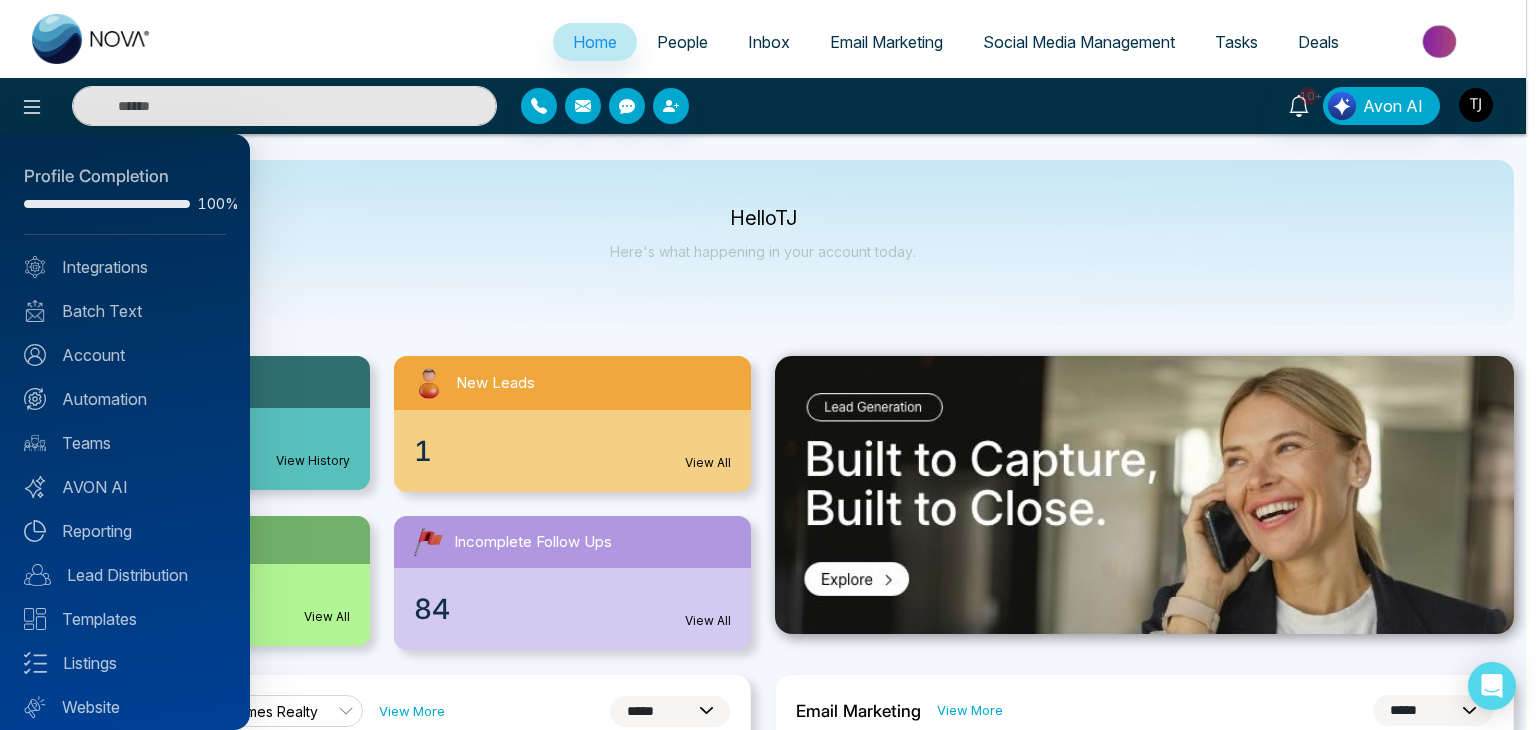 click at bounding box center (768, 365) 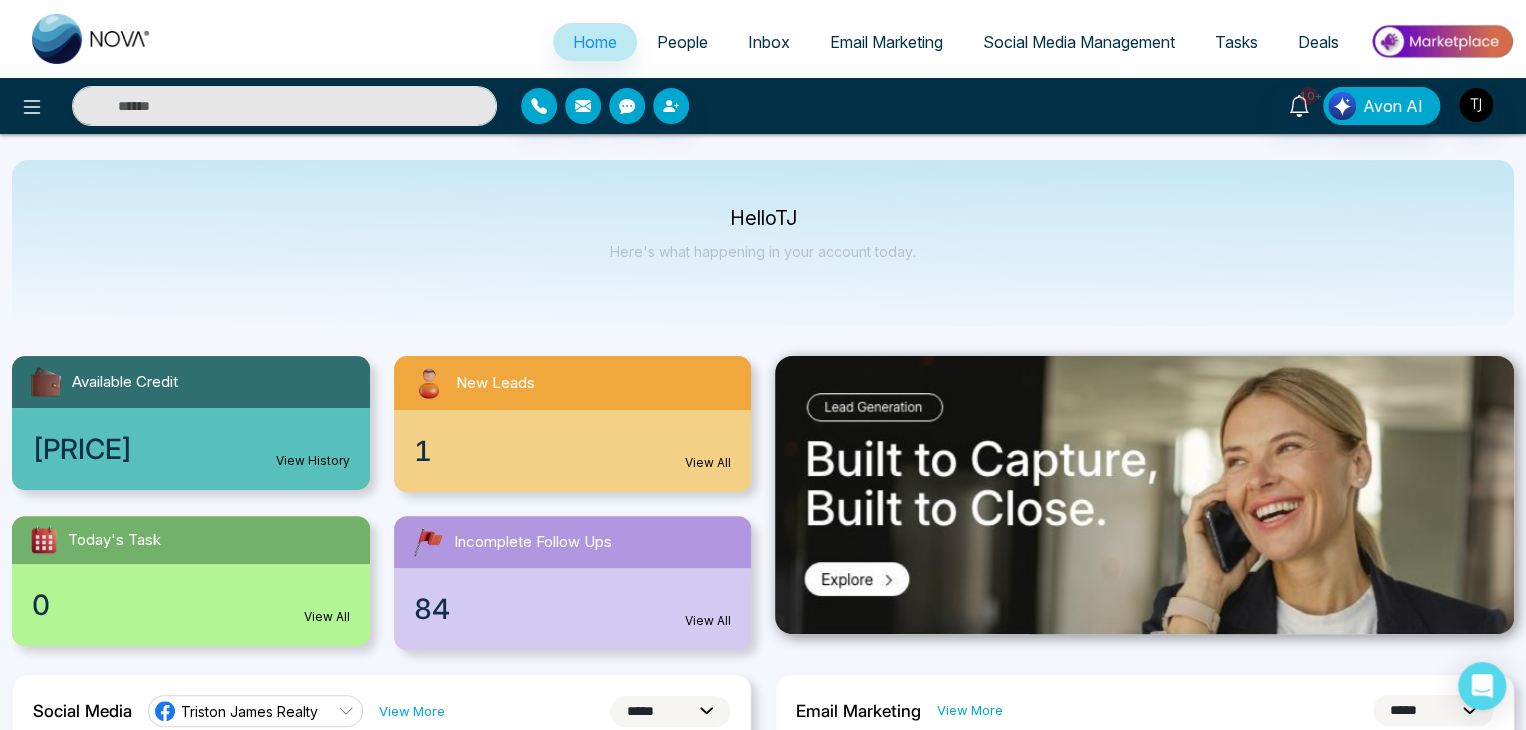 click on "Inbox" at bounding box center (769, 42) 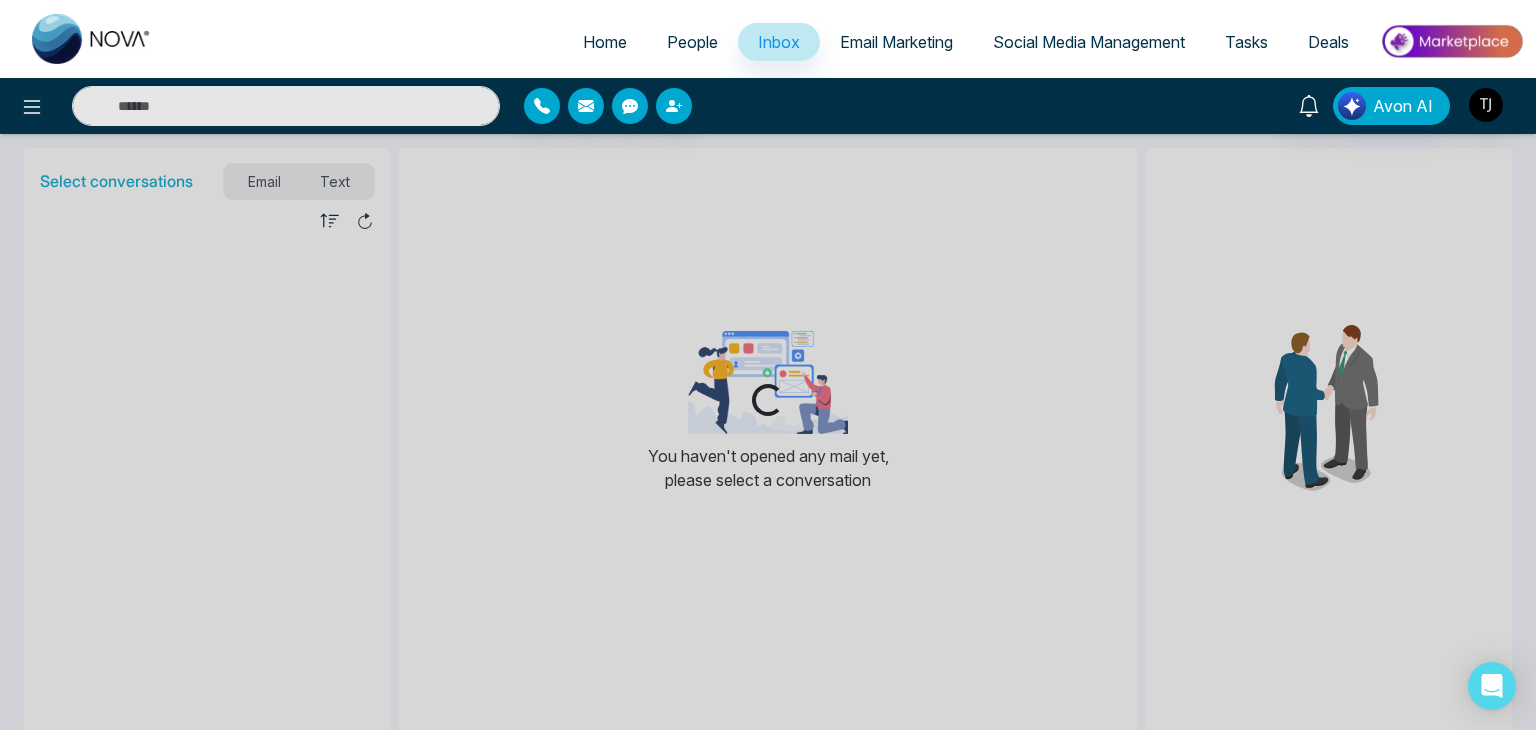 click on "Email Marketing" at bounding box center (896, 42) 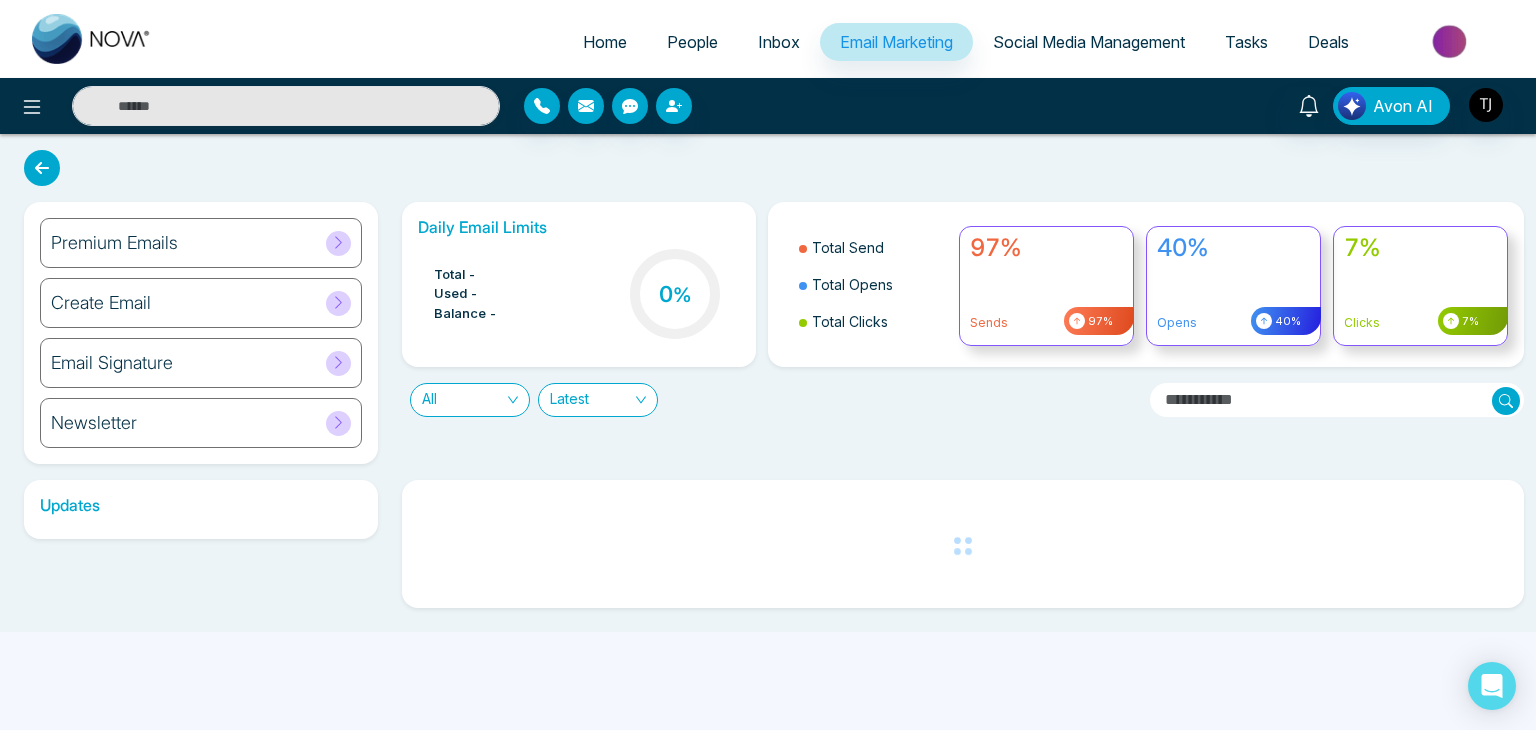 click on "Social Media Management" at bounding box center (1089, 42) 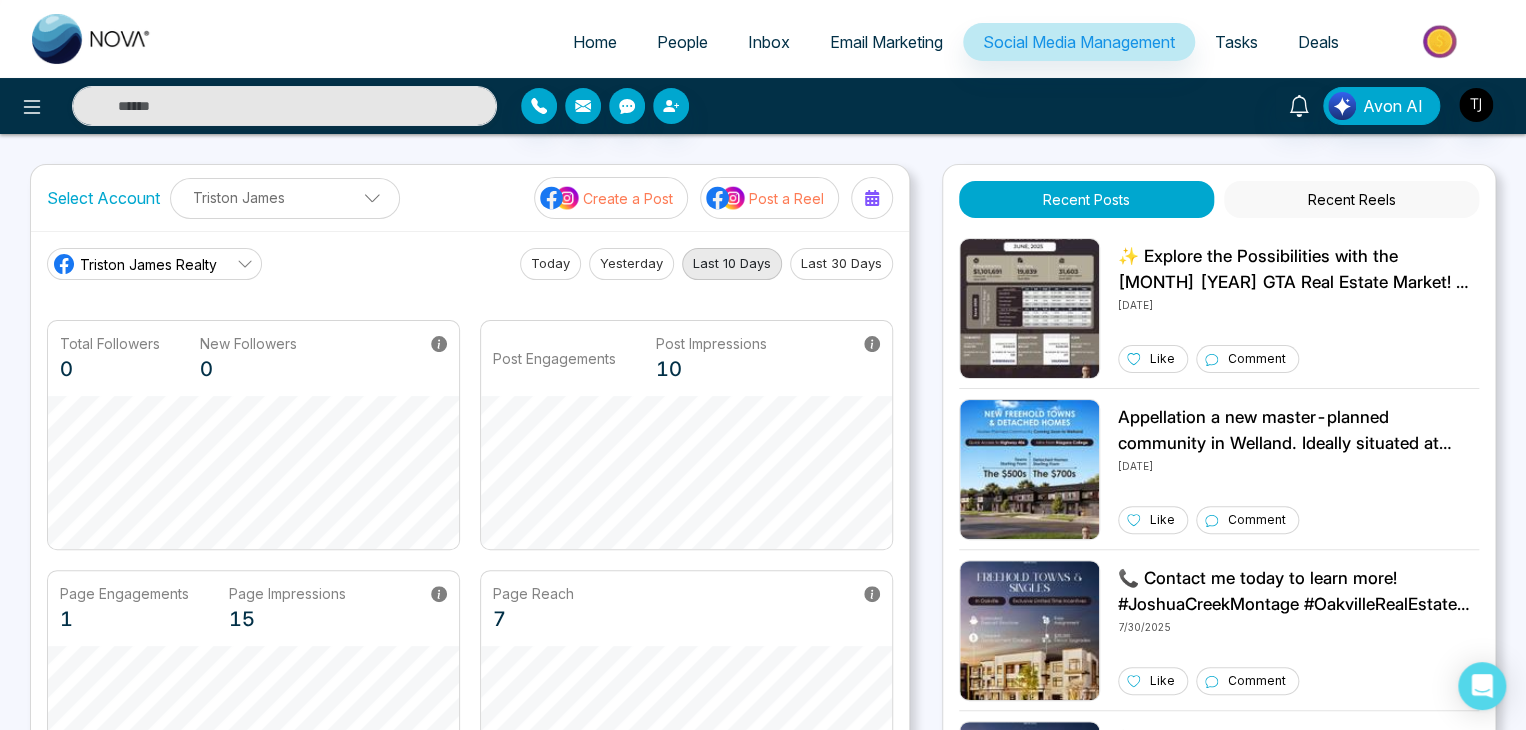 click on "Deals" at bounding box center (1318, 42) 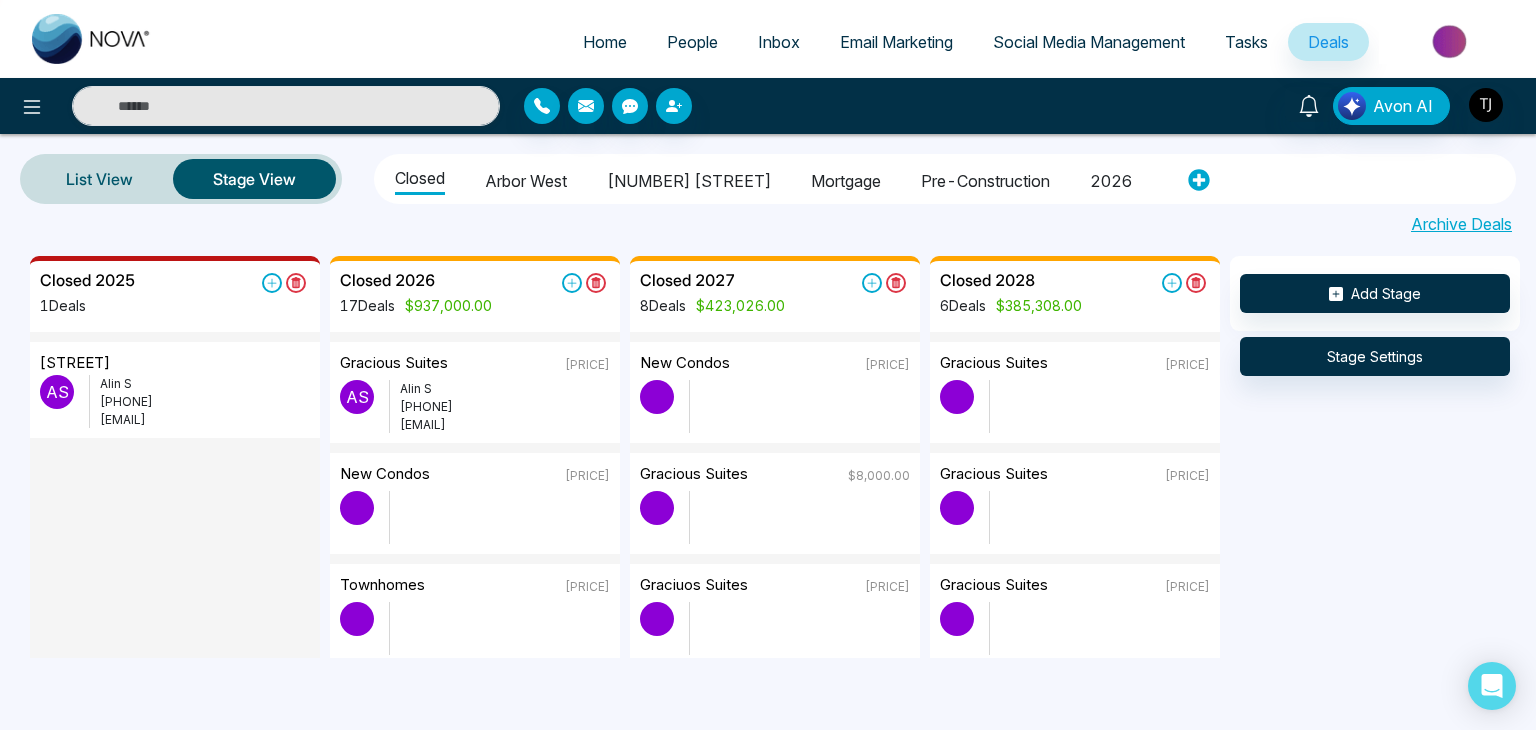click on "Home" at bounding box center [605, 42] 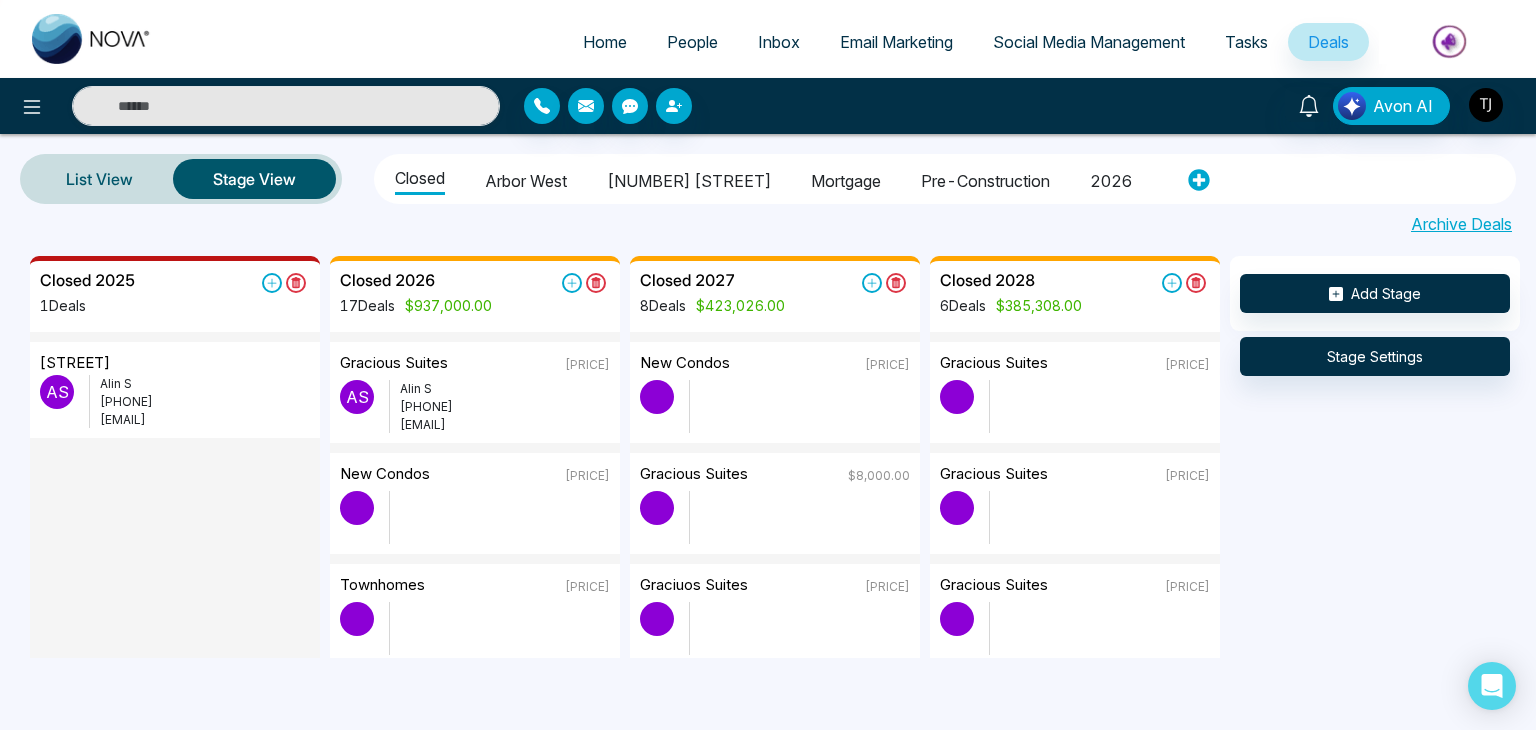 select on "*" 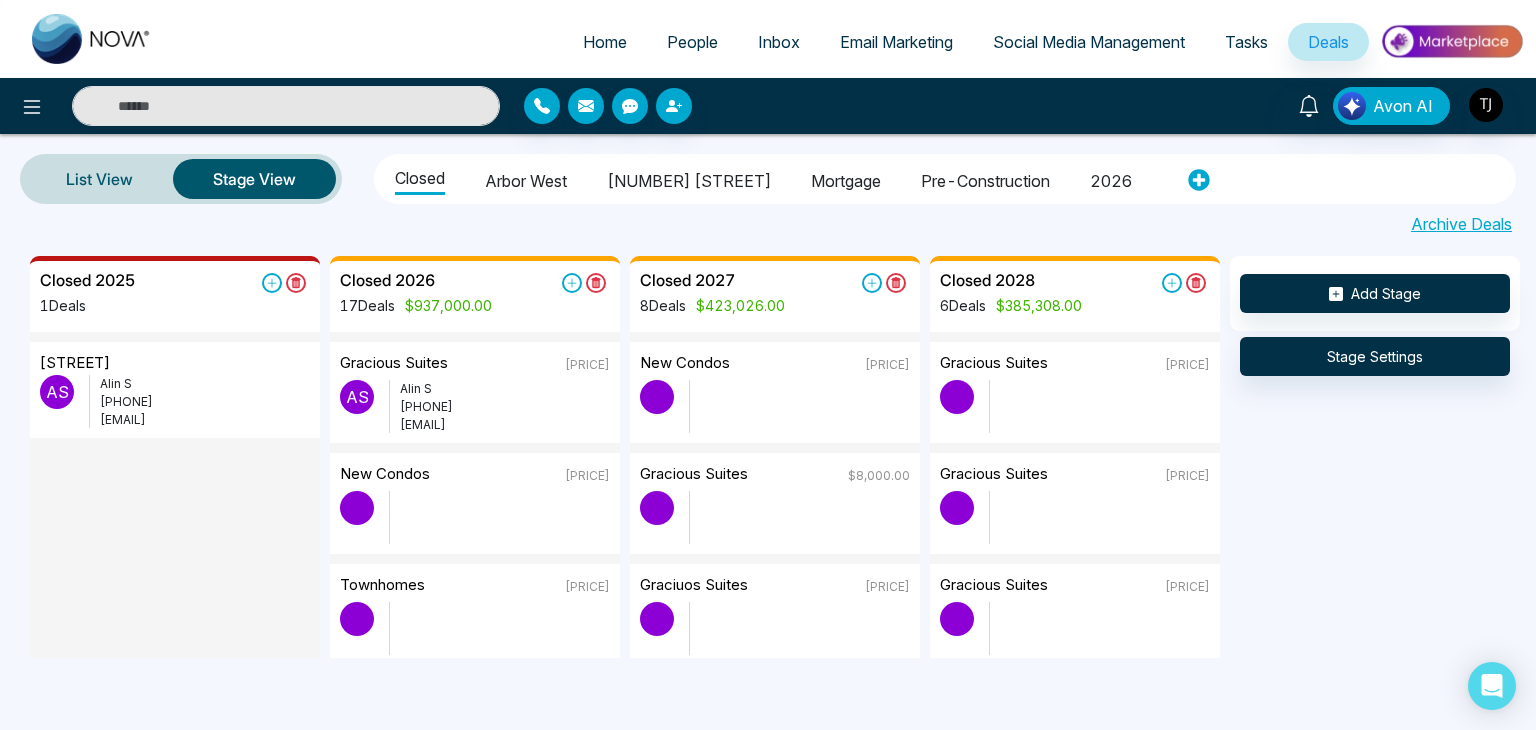 select on "*" 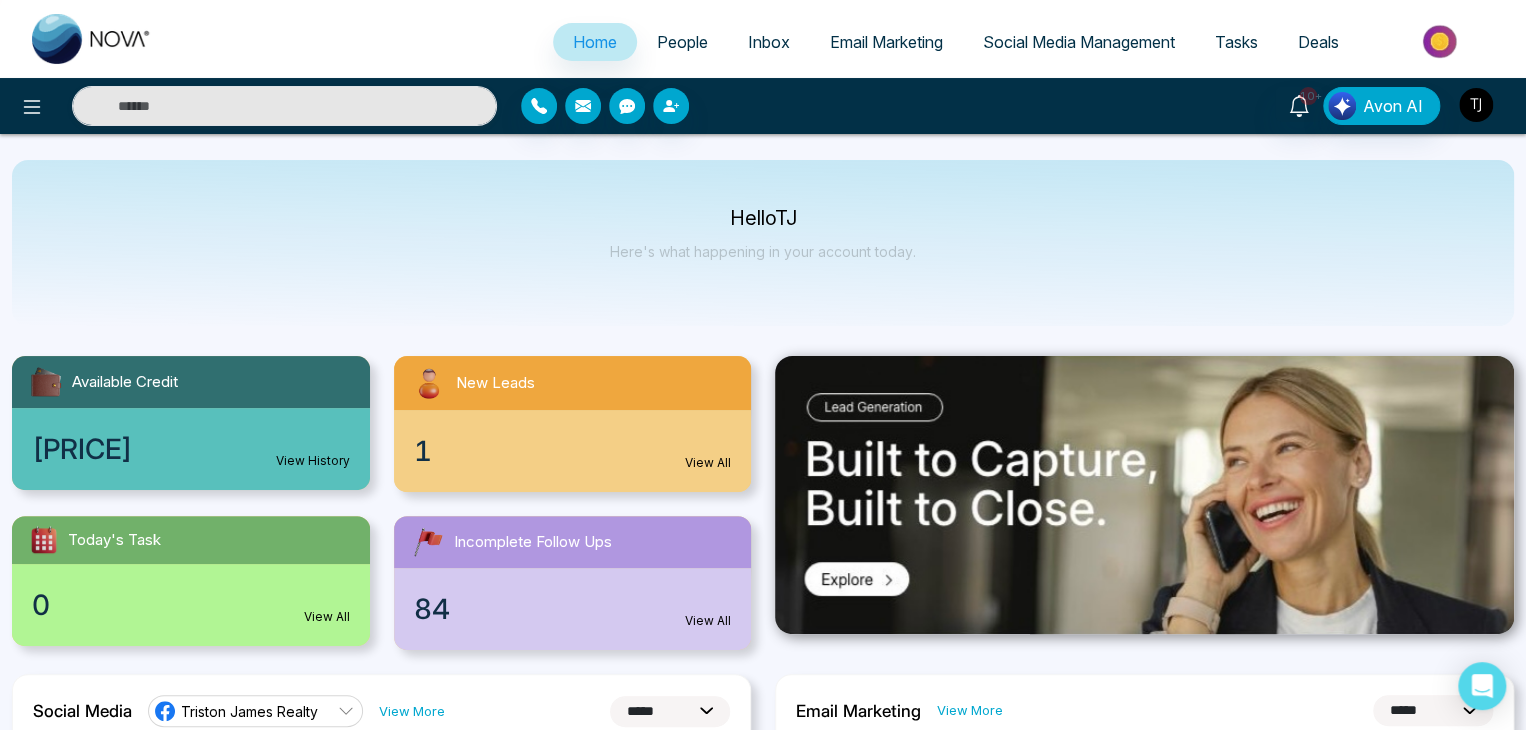 click at bounding box center (1476, 105) 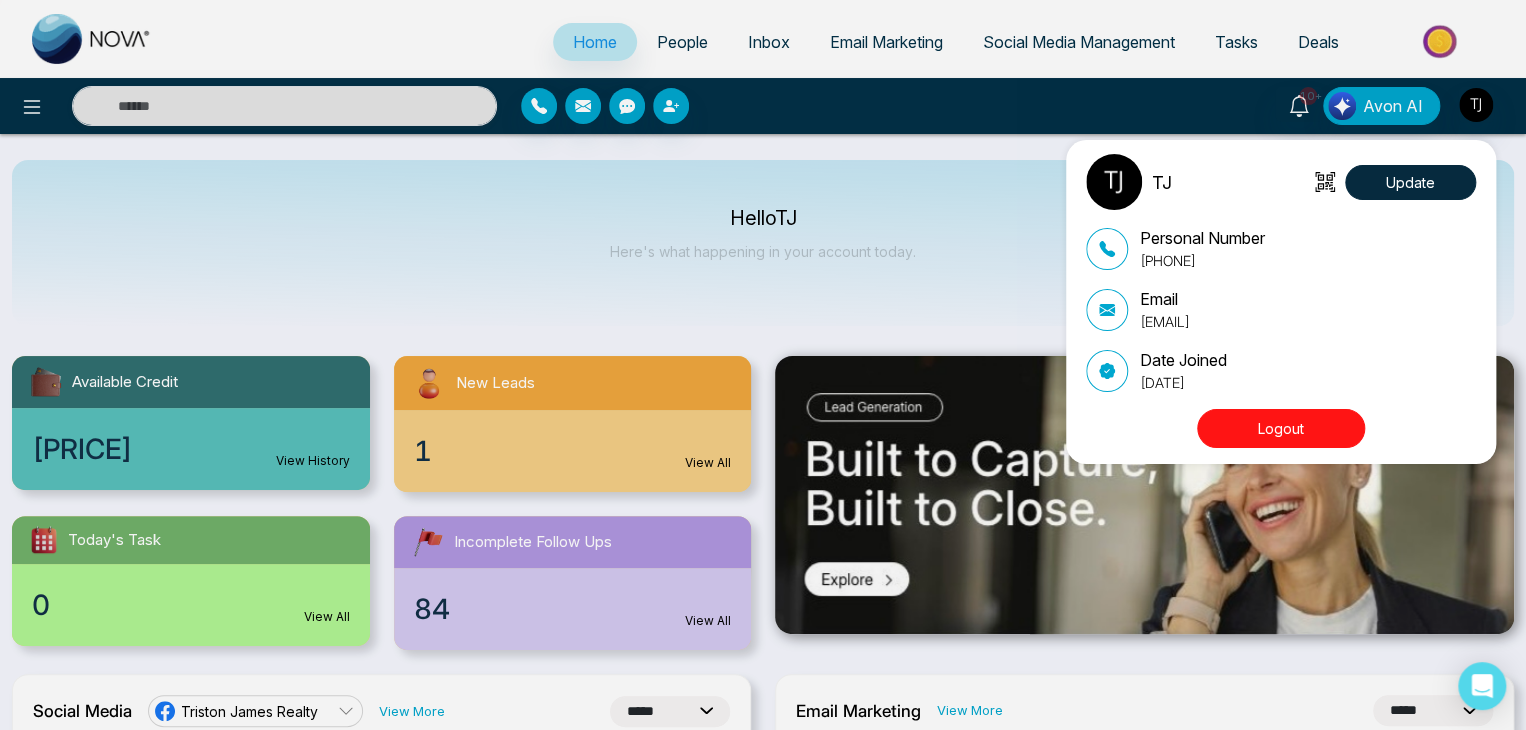 click on "Logout" at bounding box center [1281, 428] 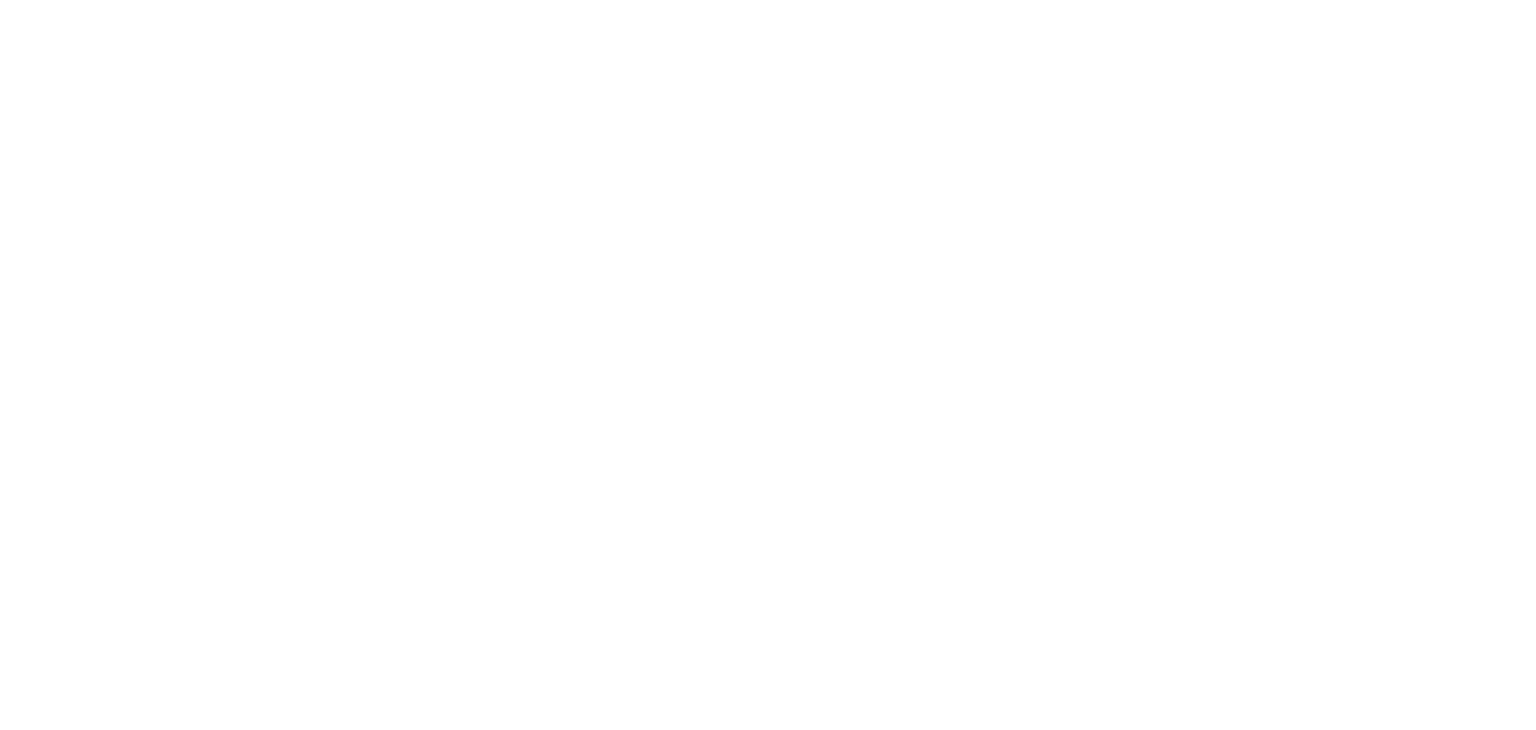 scroll, scrollTop: 0, scrollLeft: 0, axis: both 